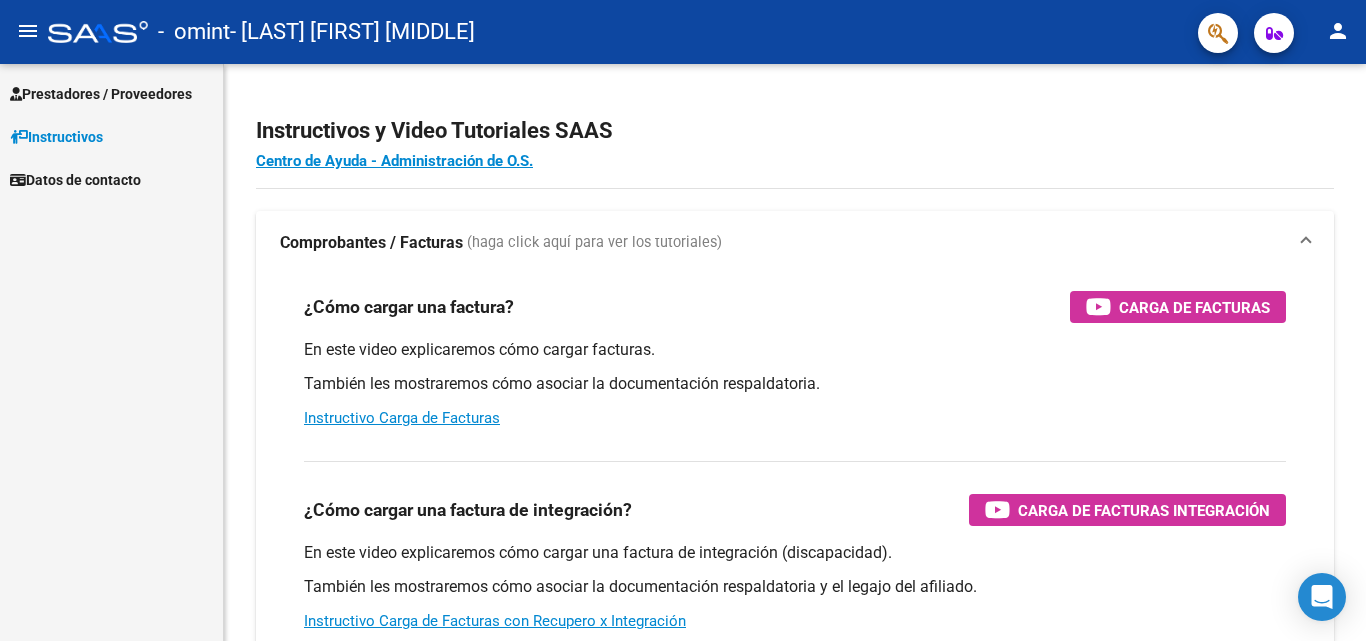 scroll, scrollTop: 0, scrollLeft: 0, axis: both 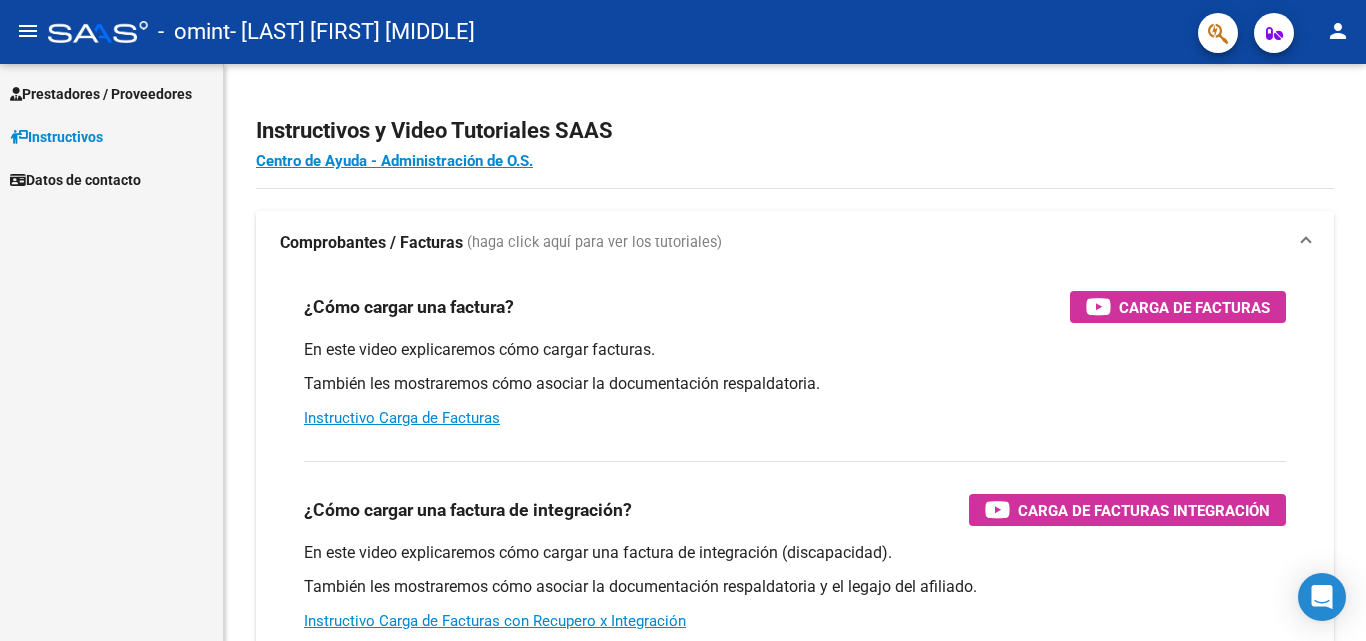 click on "Prestadores / Proveedores" at bounding box center [101, 94] 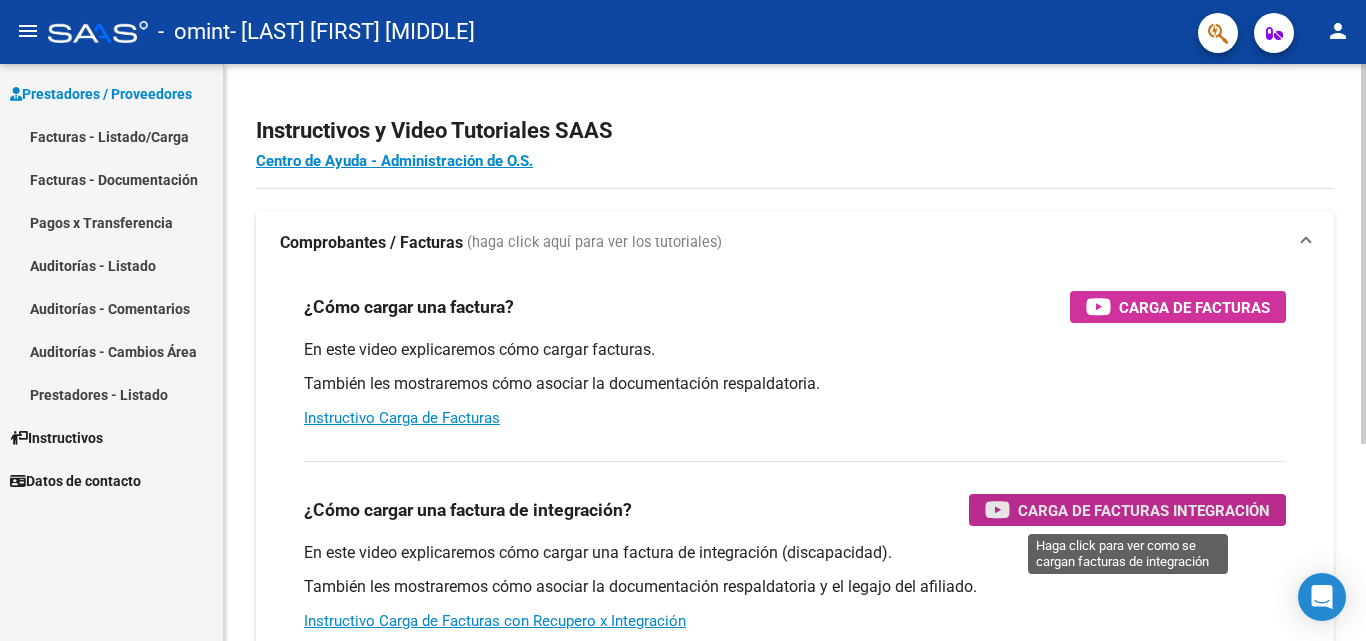 click on "Carga de Facturas Integración" at bounding box center (1144, 510) 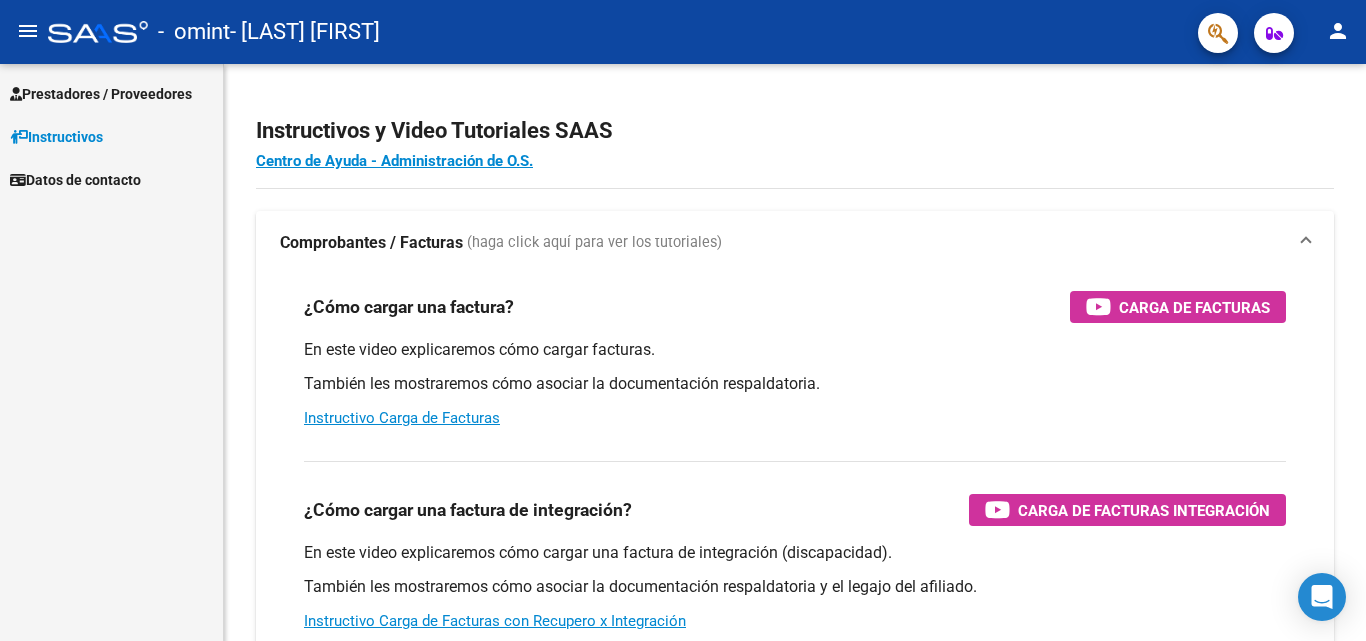 scroll, scrollTop: 0, scrollLeft: 0, axis: both 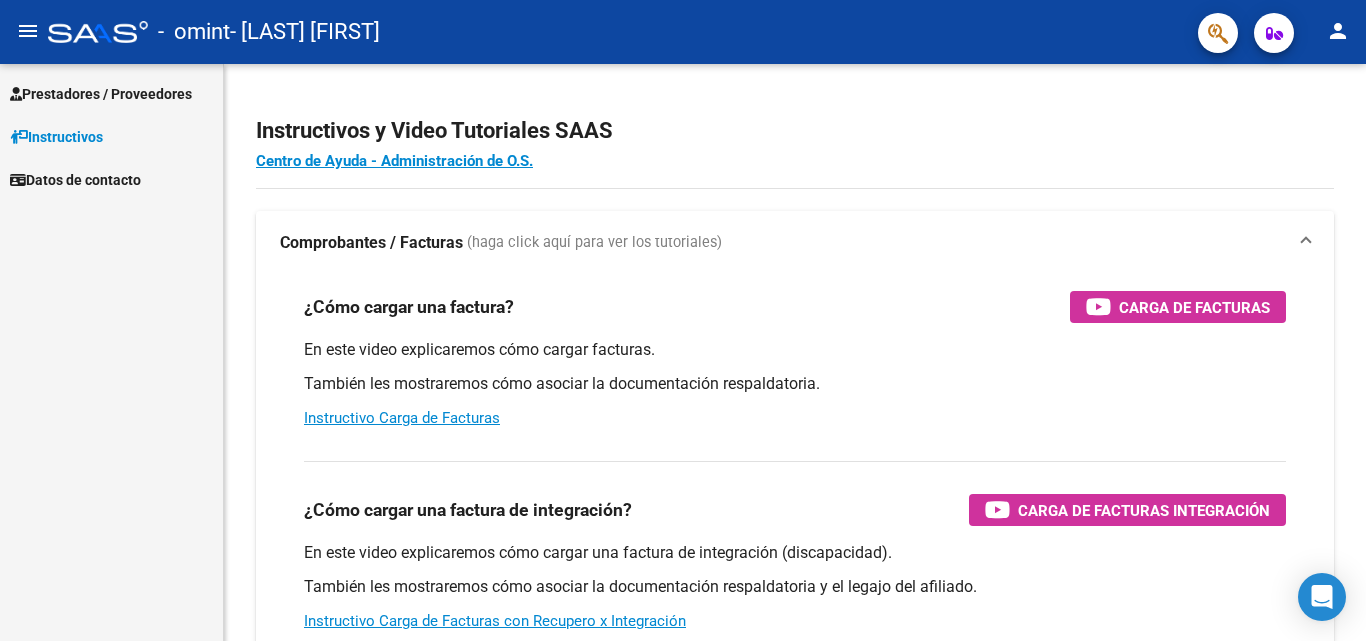 click on "Prestadores / Proveedores" at bounding box center [101, 94] 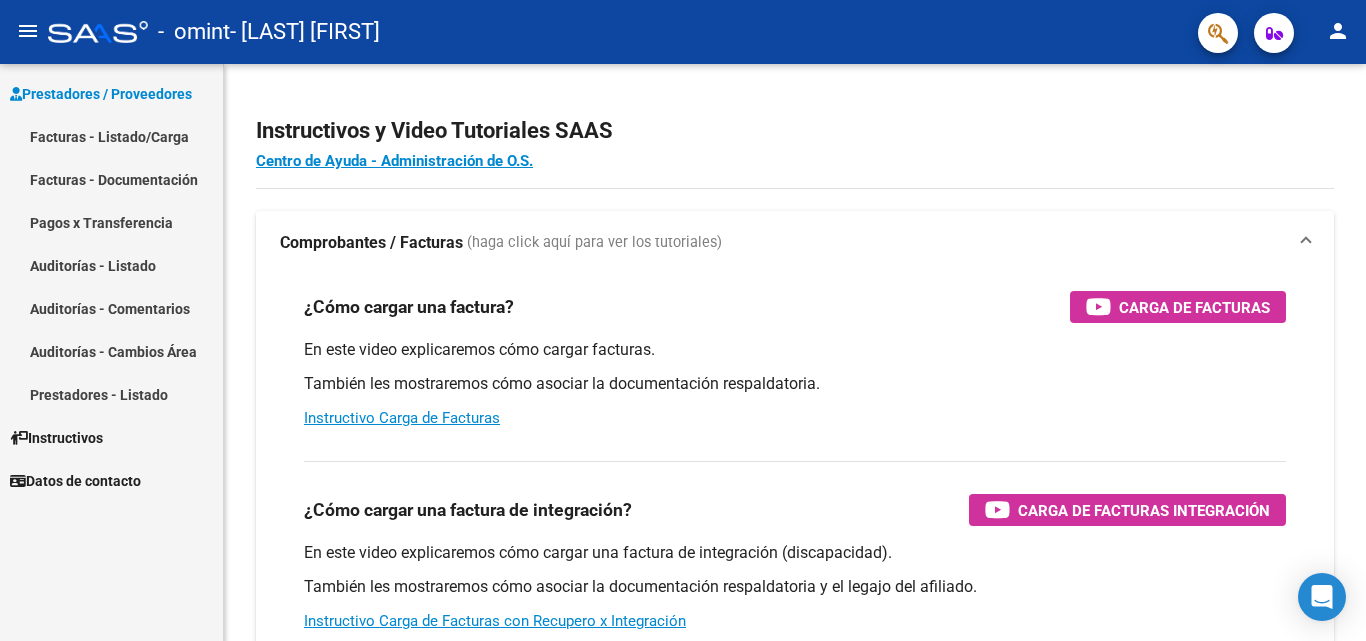 click on "Facturas - Listado/Carga" at bounding box center (111, 136) 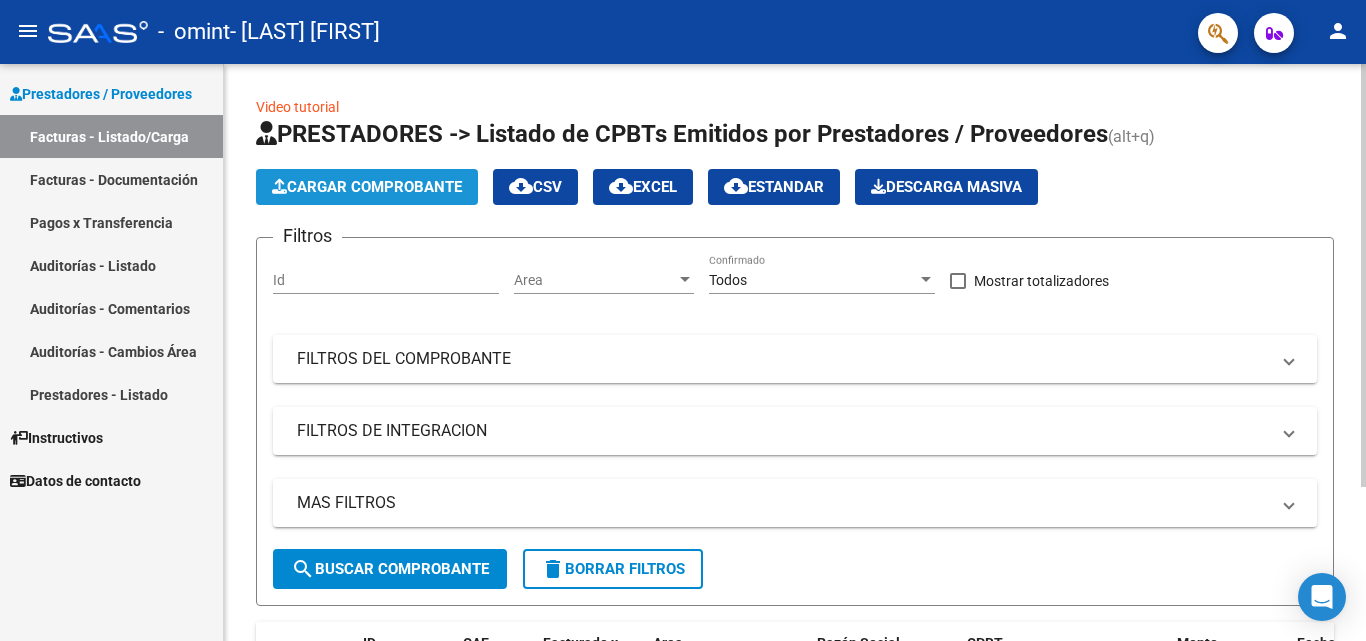 click on "Cargar Comprobante" 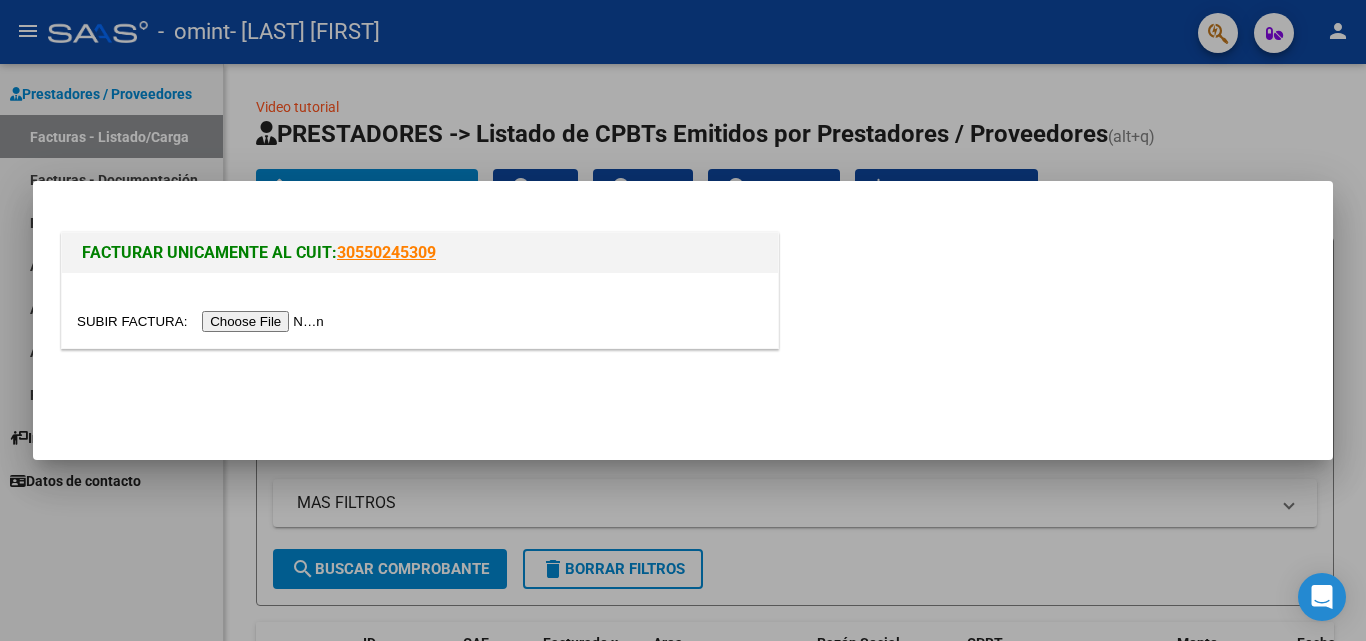 click at bounding box center (203, 321) 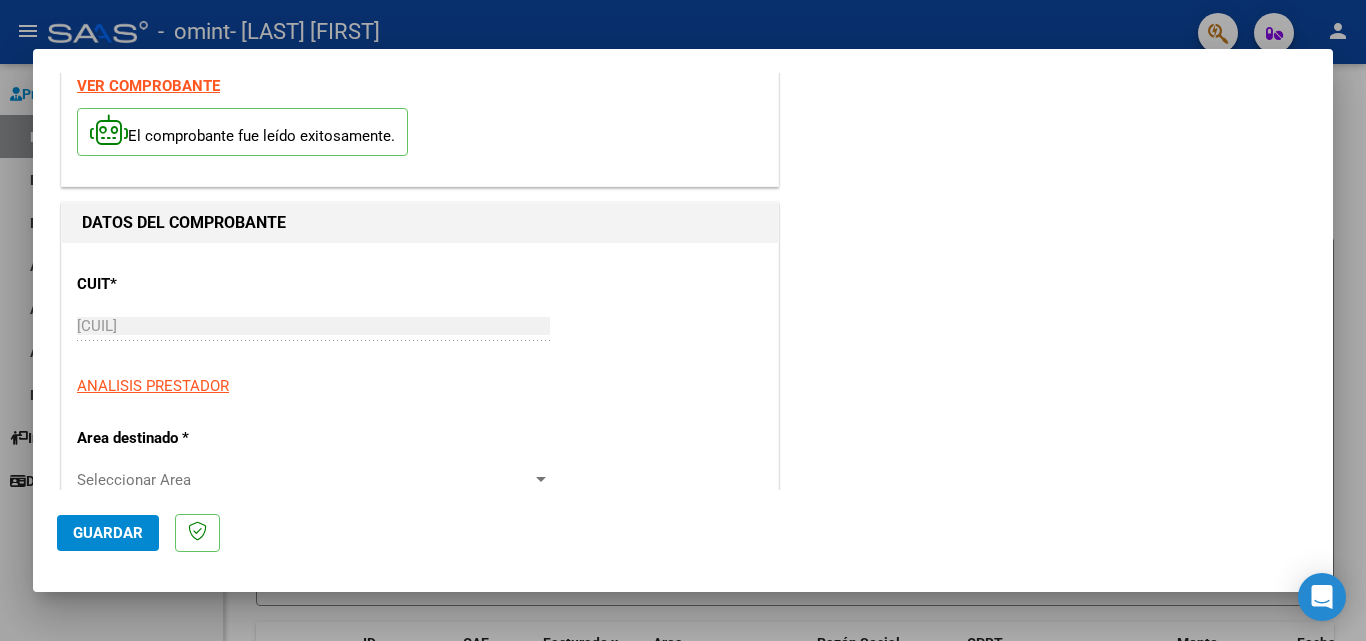 scroll, scrollTop: 161, scrollLeft: 0, axis: vertical 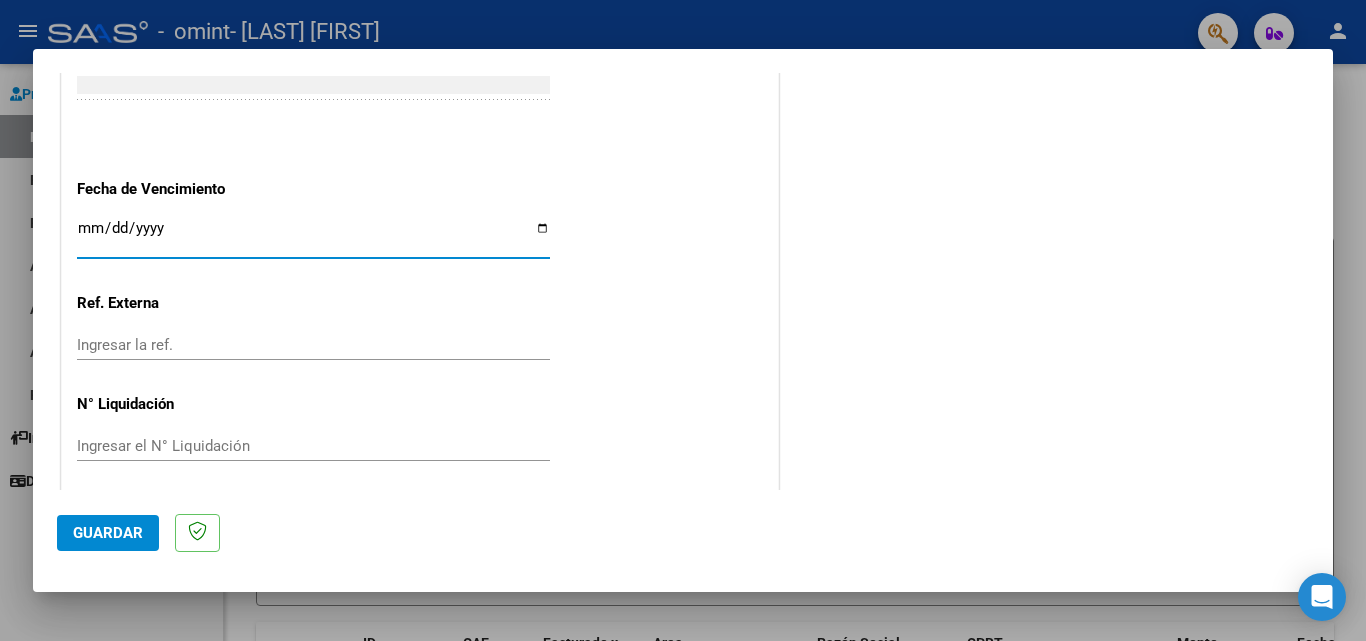 click on "Ingresar la fecha" at bounding box center (313, 236) 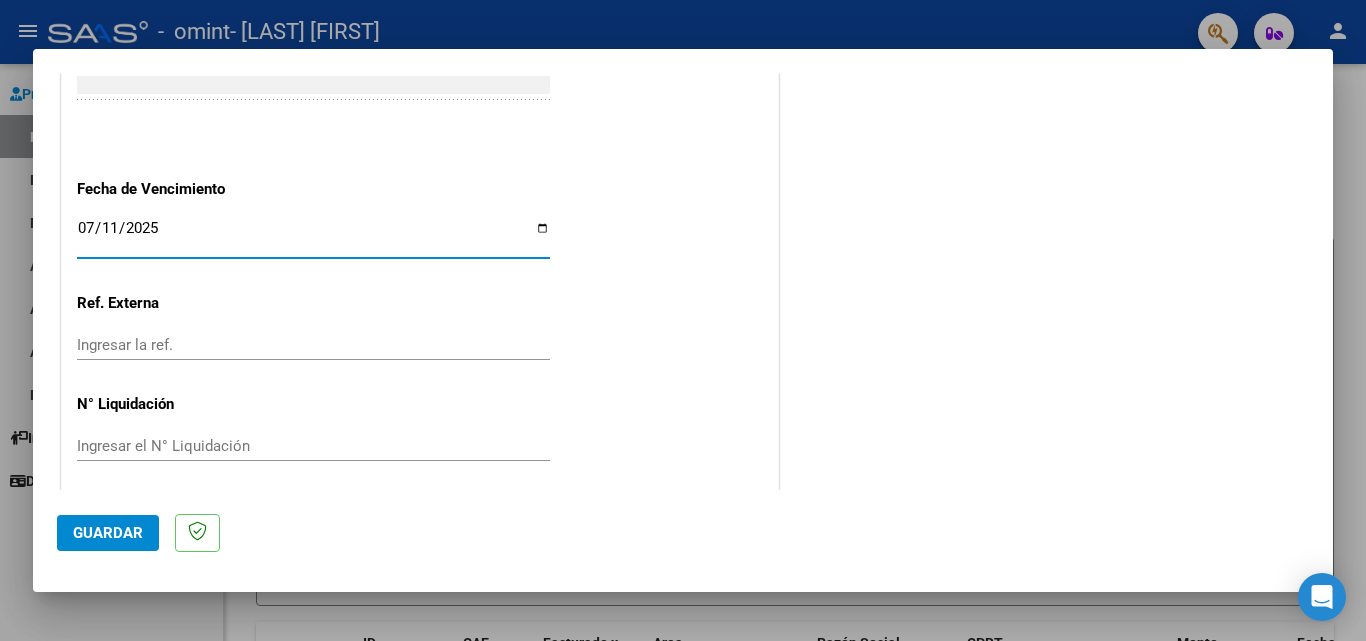 type on "2025-07-11" 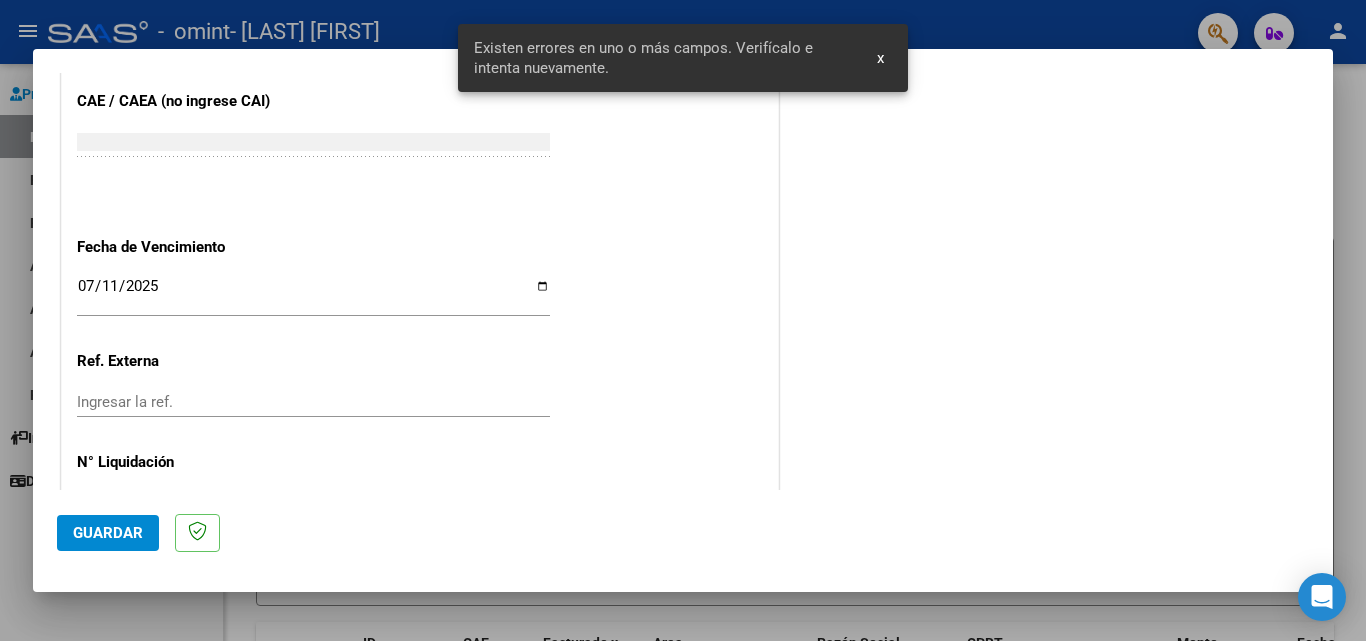 scroll, scrollTop: 269, scrollLeft: 0, axis: vertical 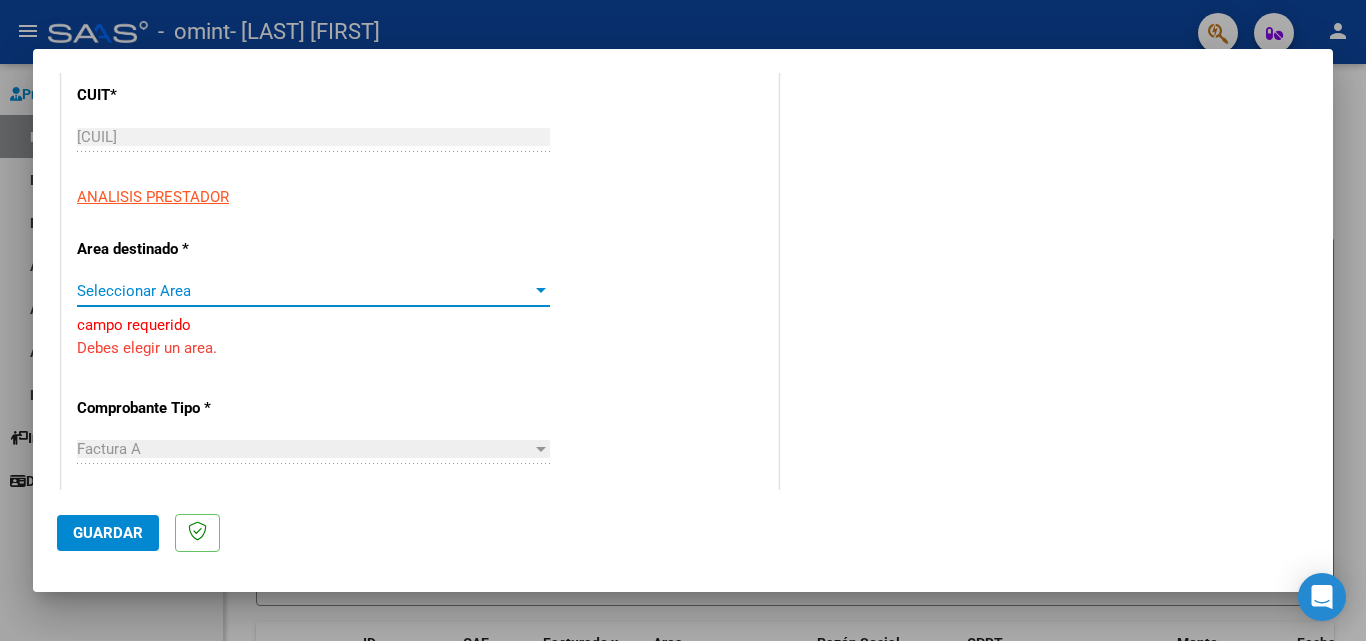 click at bounding box center [541, 290] 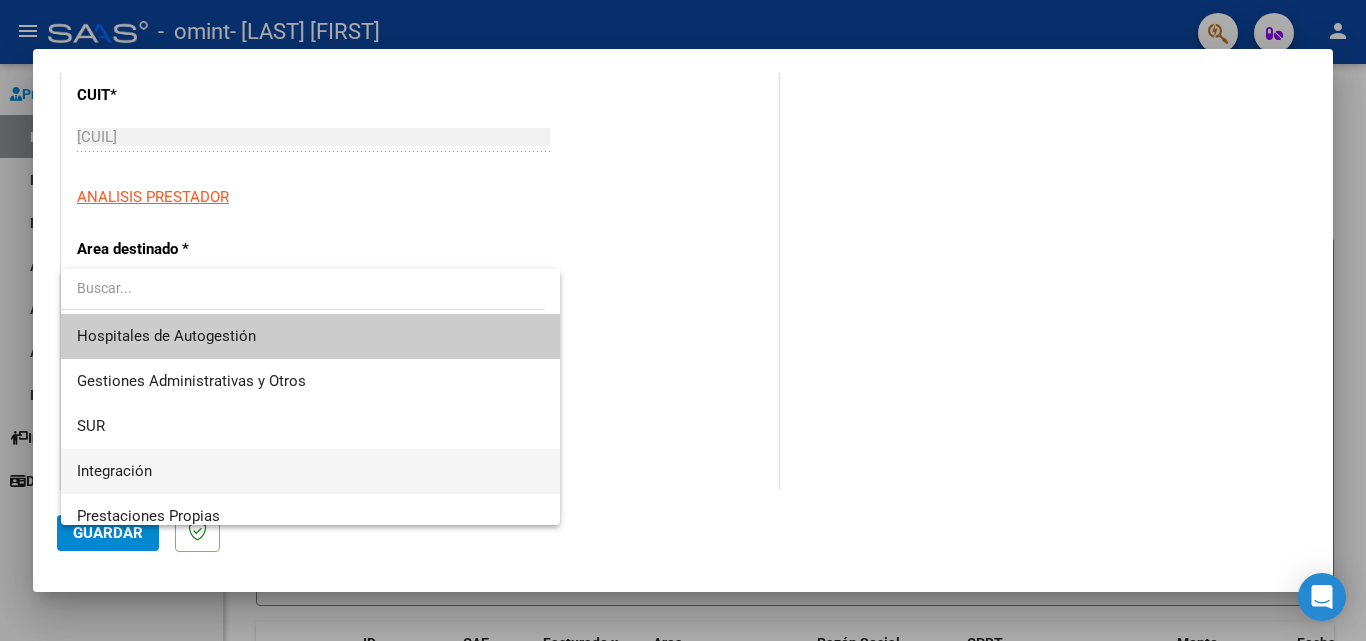 click on "Integración" at bounding box center (310, 471) 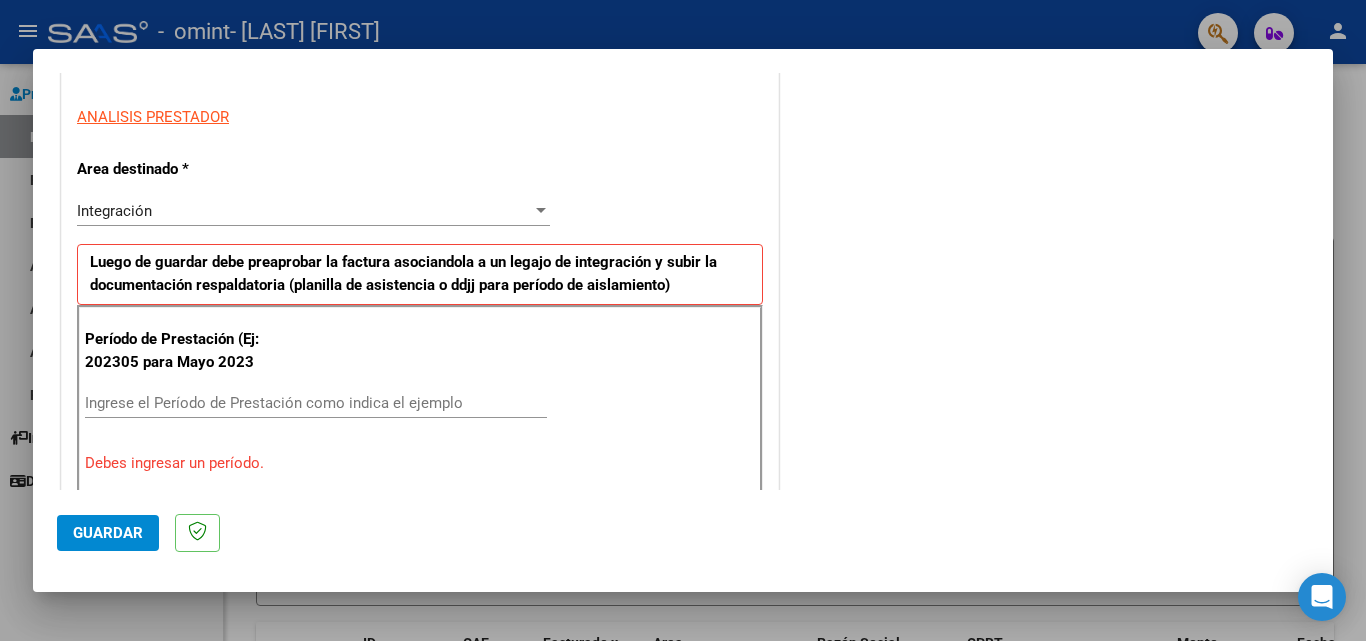 scroll, scrollTop: 389, scrollLeft: 0, axis: vertical 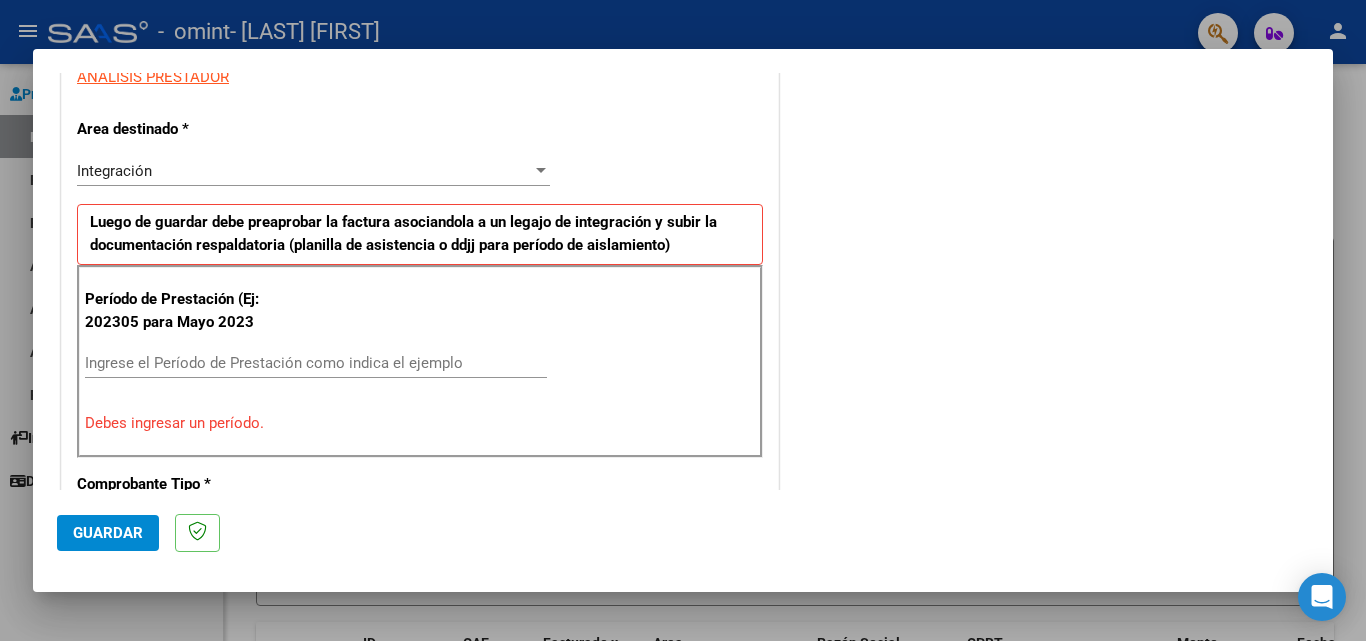 click on "Ingrese el Período de Prestación como indica el ejemplo" at bounding box center (316, 363) 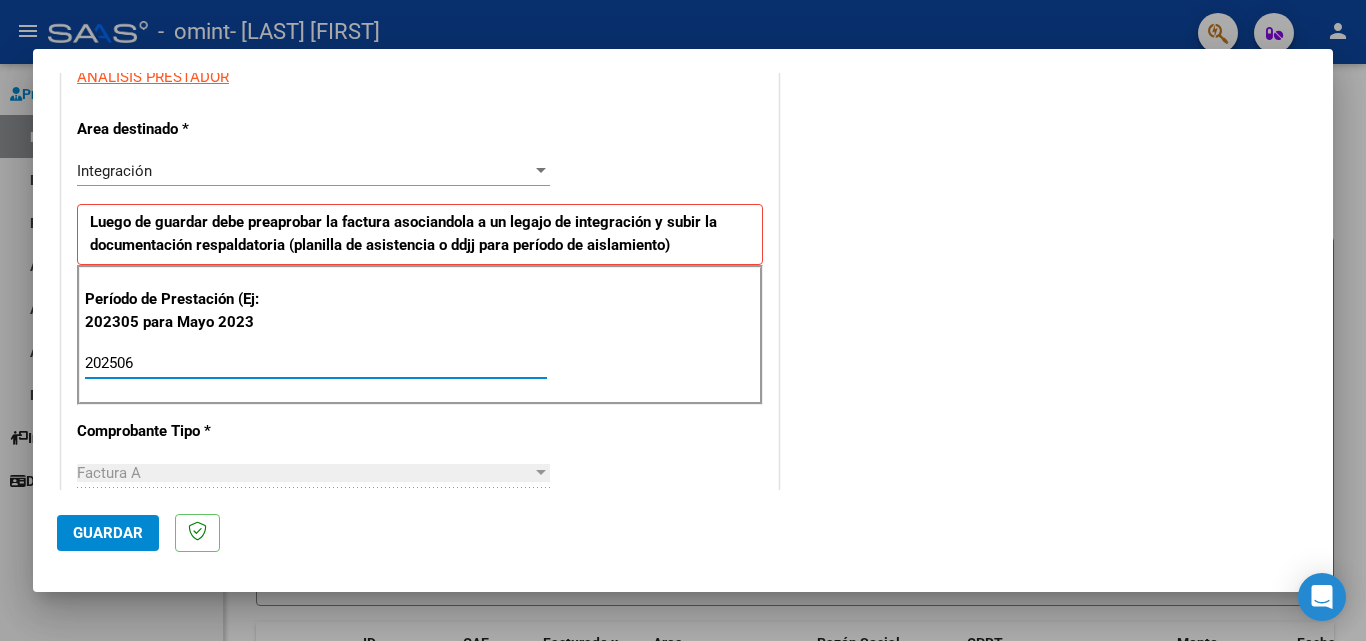 type on "202506" 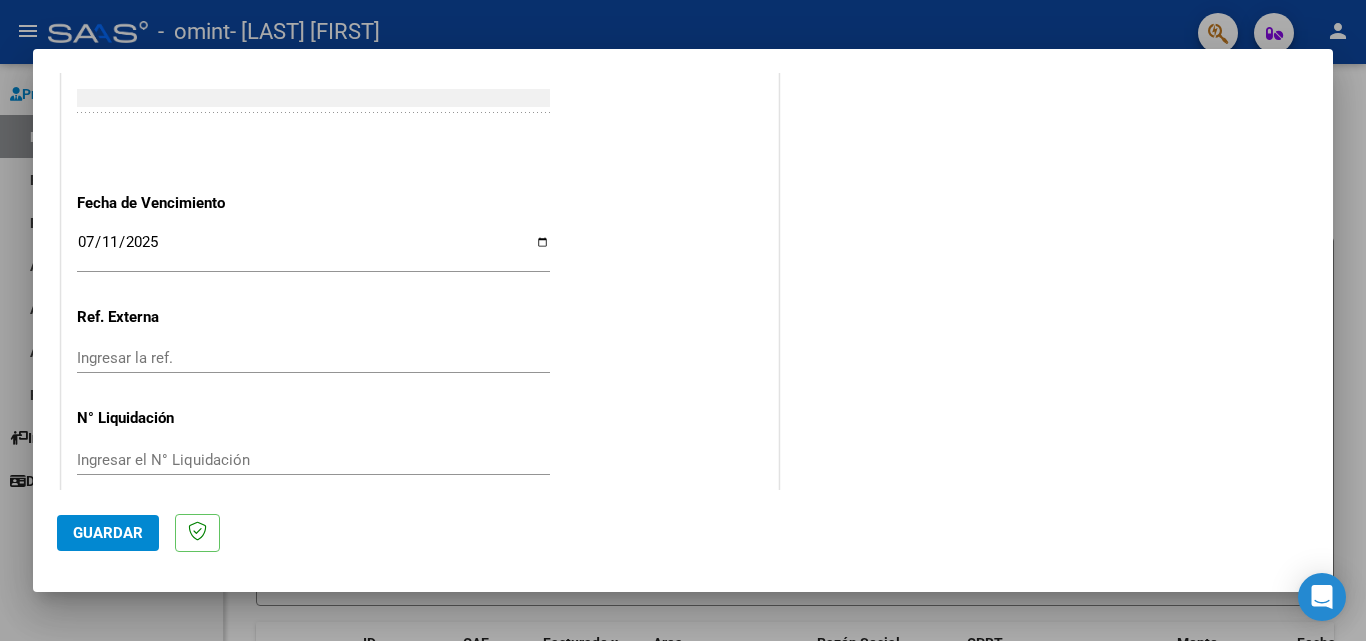 scroll, scrollTop: 1305, scrollLeft: 0, axis: vertical 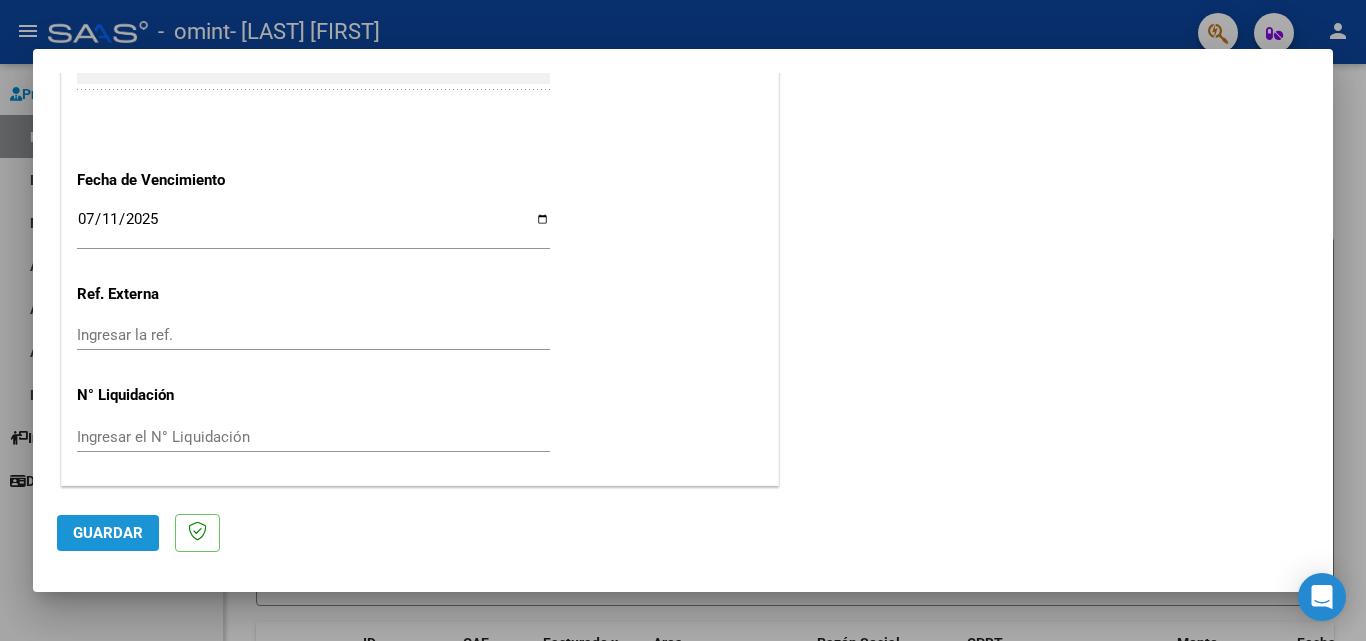 click on "Guardar" 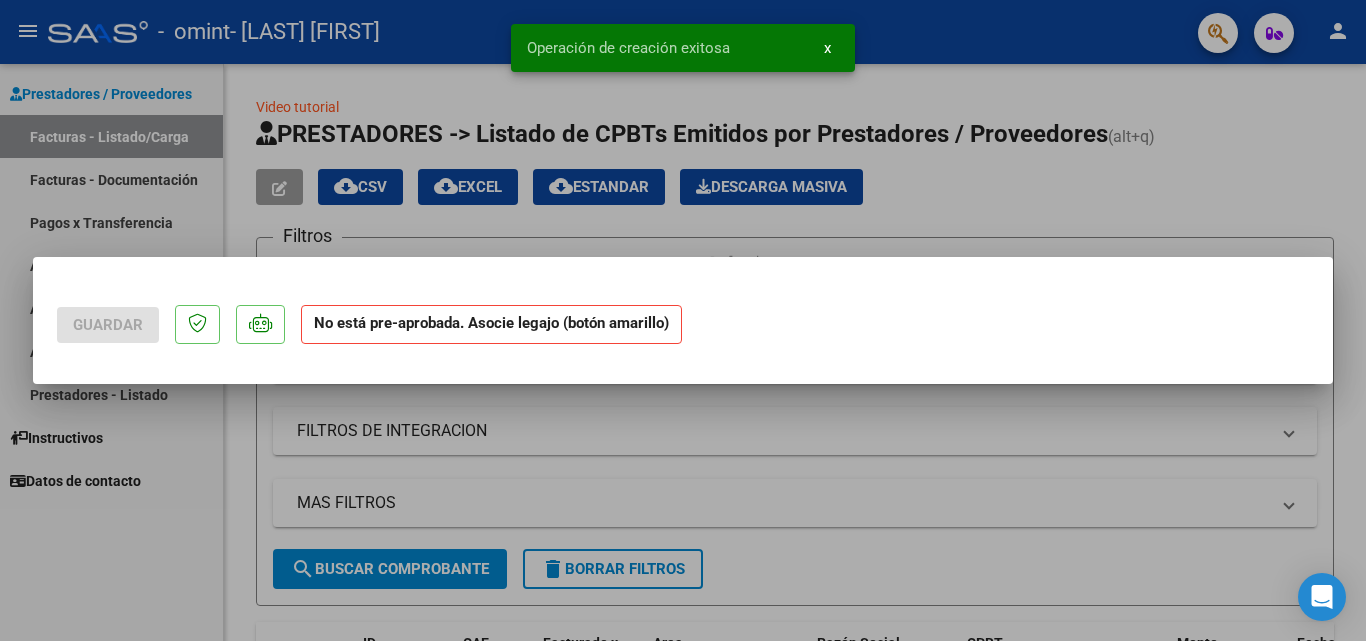 scroll, scrollTop: 0, scrollLeft: 0, axis: both 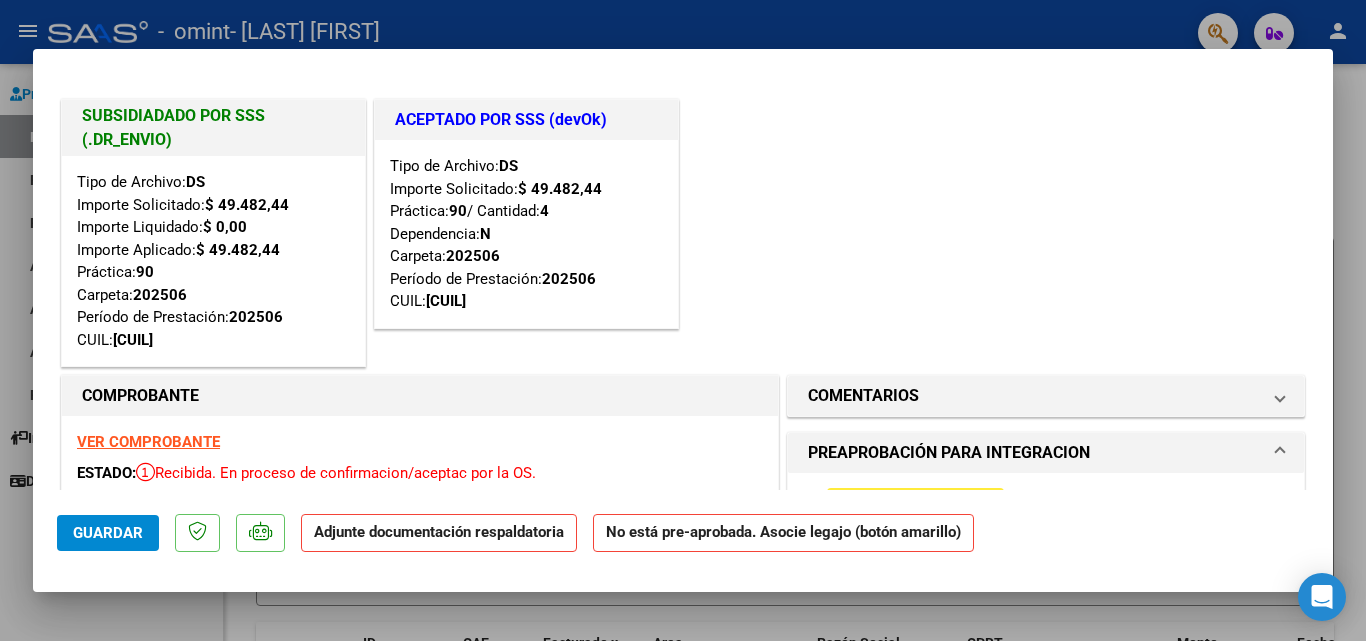 click on "Adjunte documentación respaldatoria" 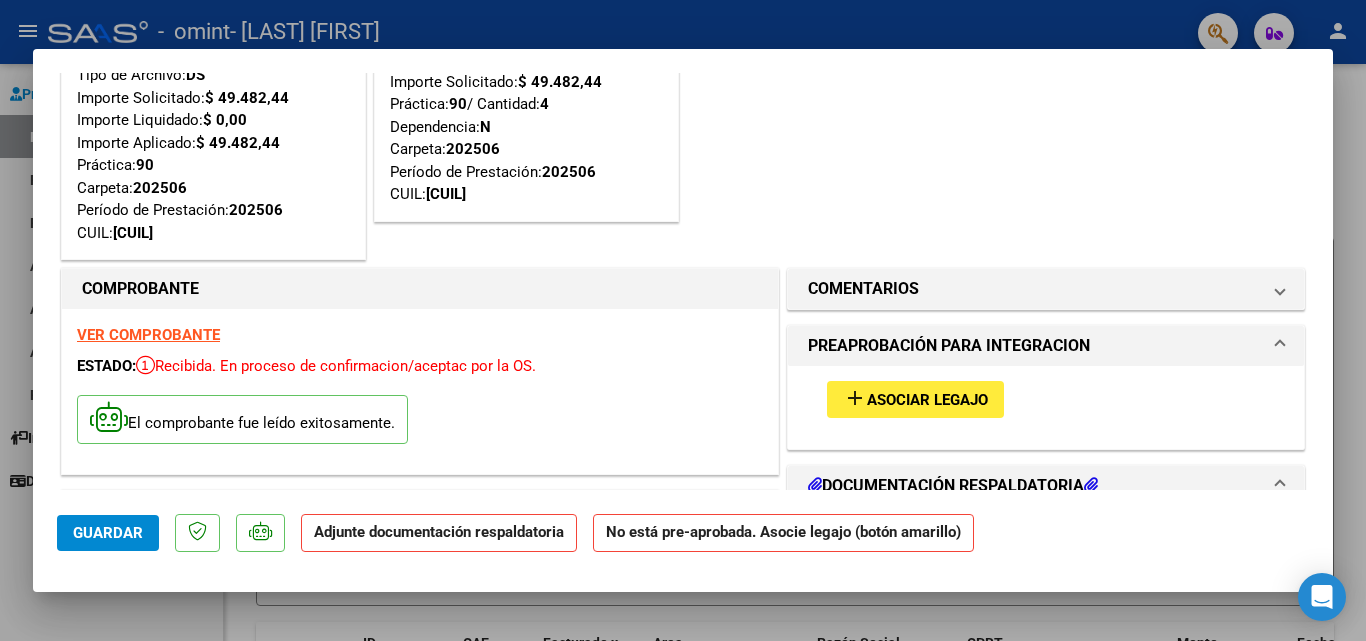 scroll, scrollTop: 173, scrollLeft: 0, axis: vertical 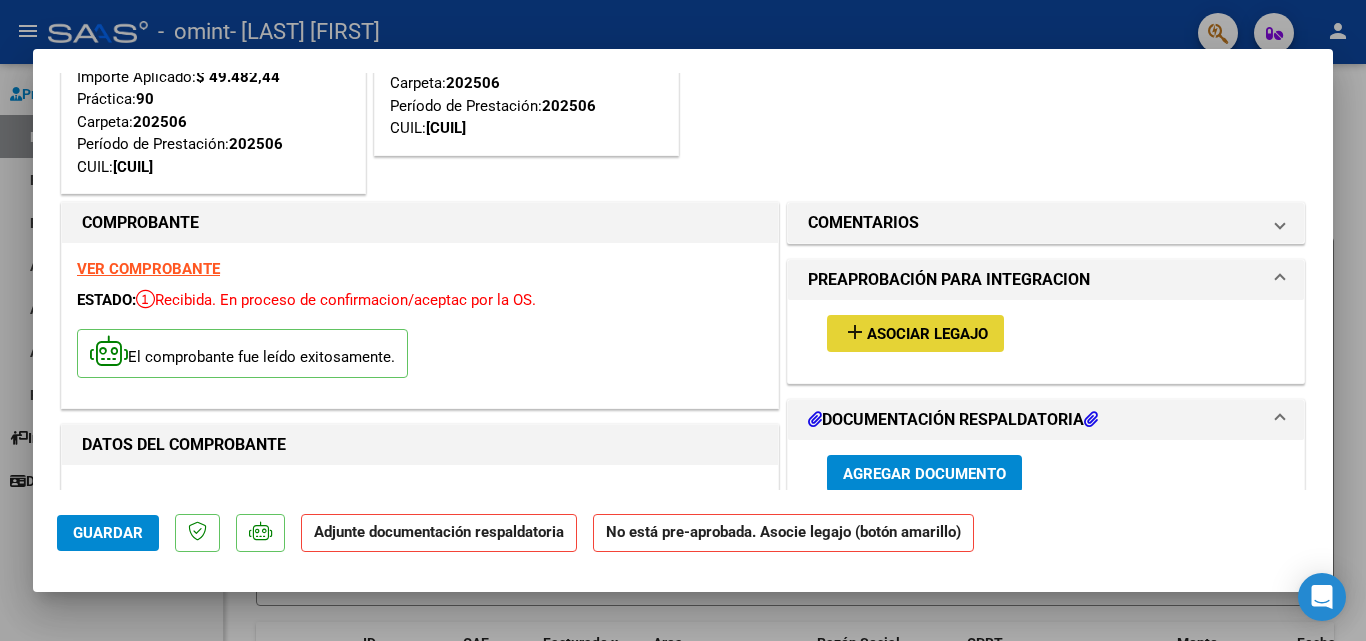click on "Asociar Legajo" at bounding box center (927, 334) 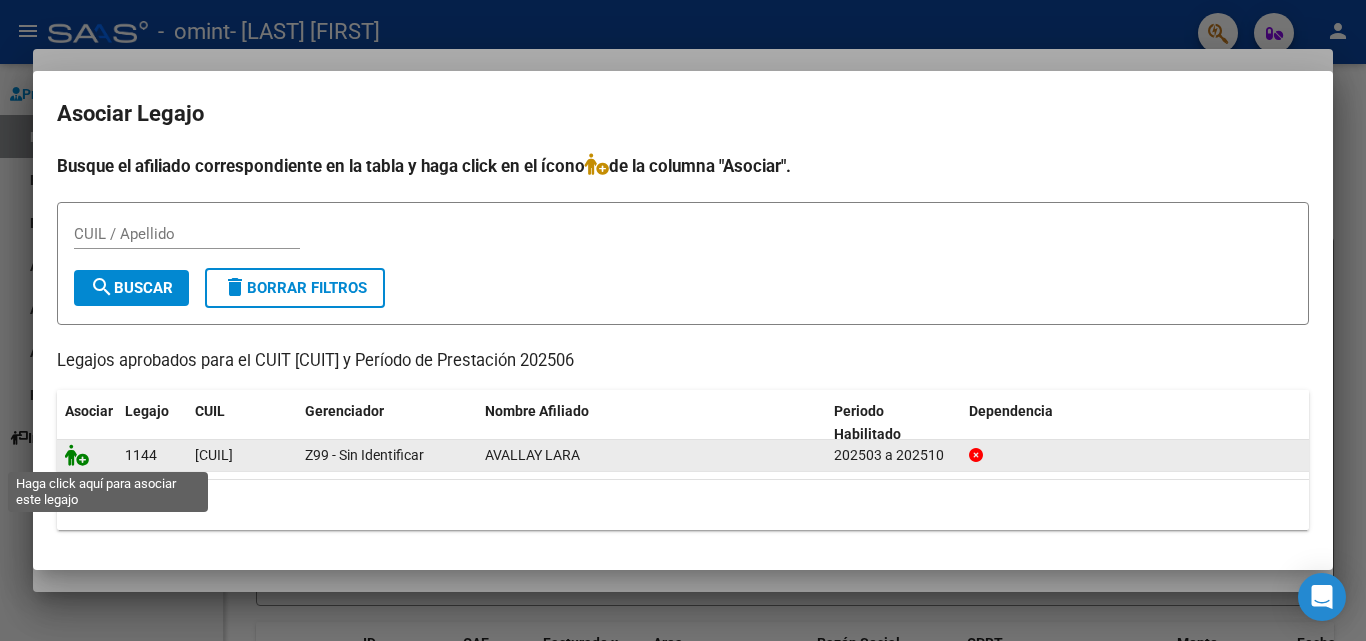 click 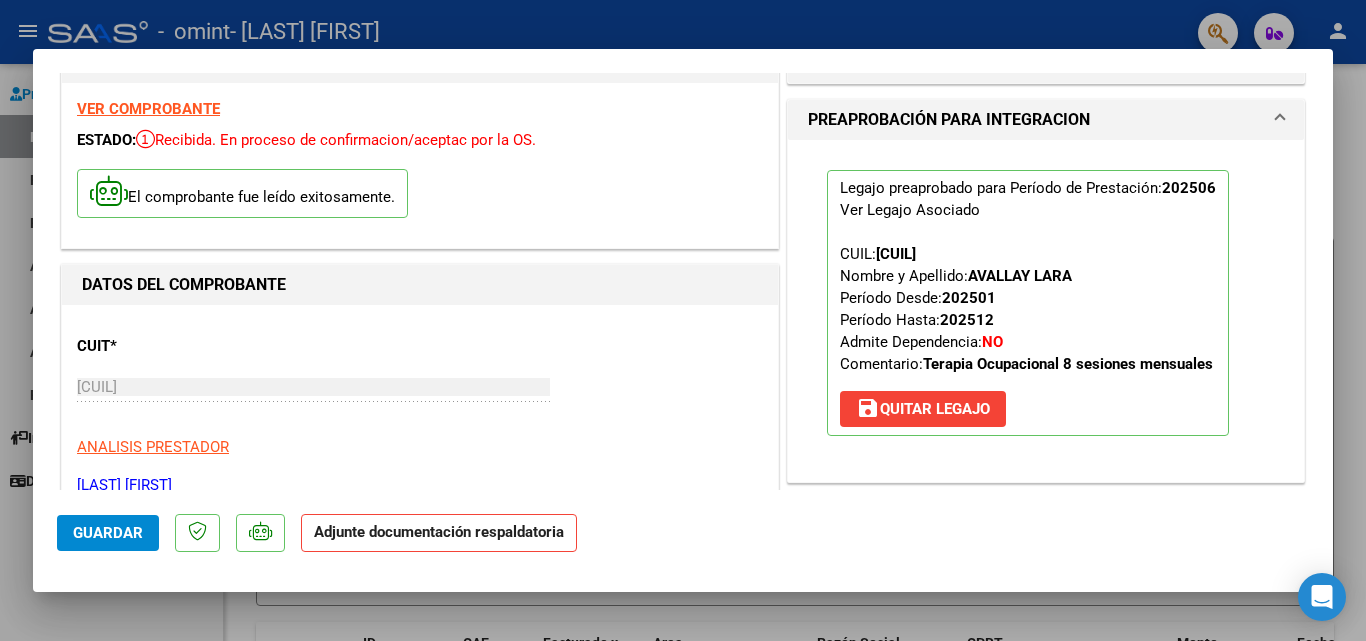scroll, scrollTop: 373, scrollLeft: 0, axis: vertical 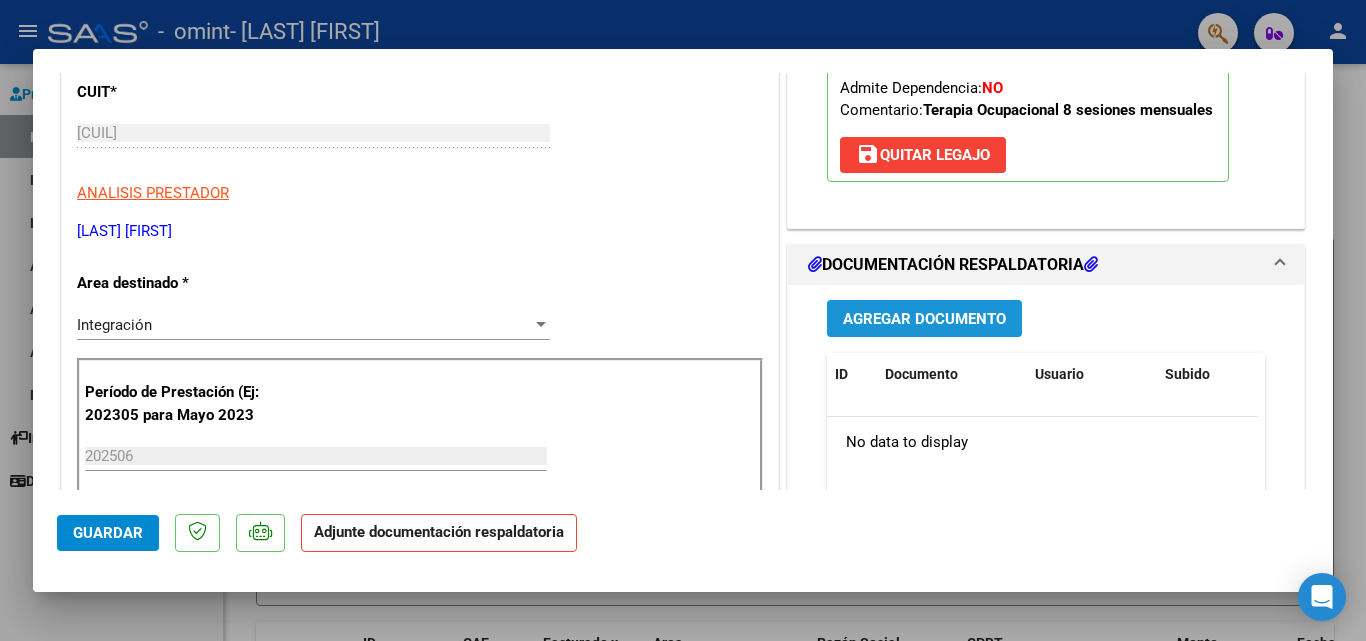 click on "Agregar Documento" at bounding box center (924, 319) 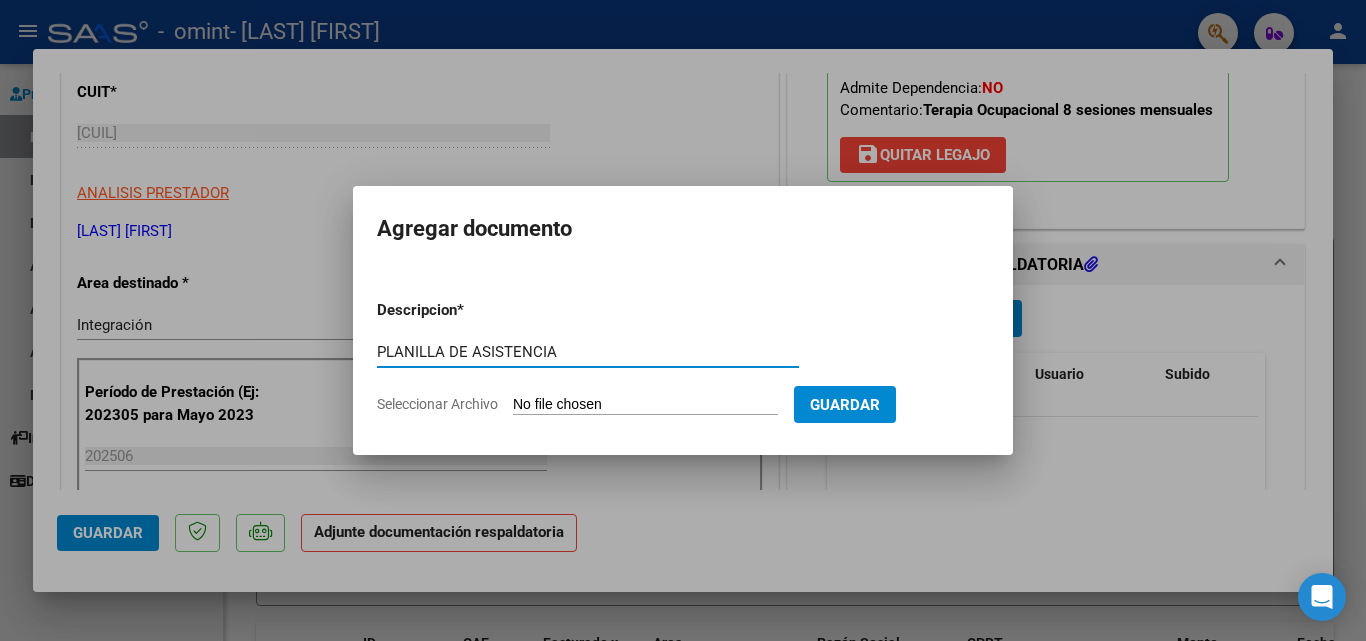 type on "PLANILLA DE ASISTENCIA" 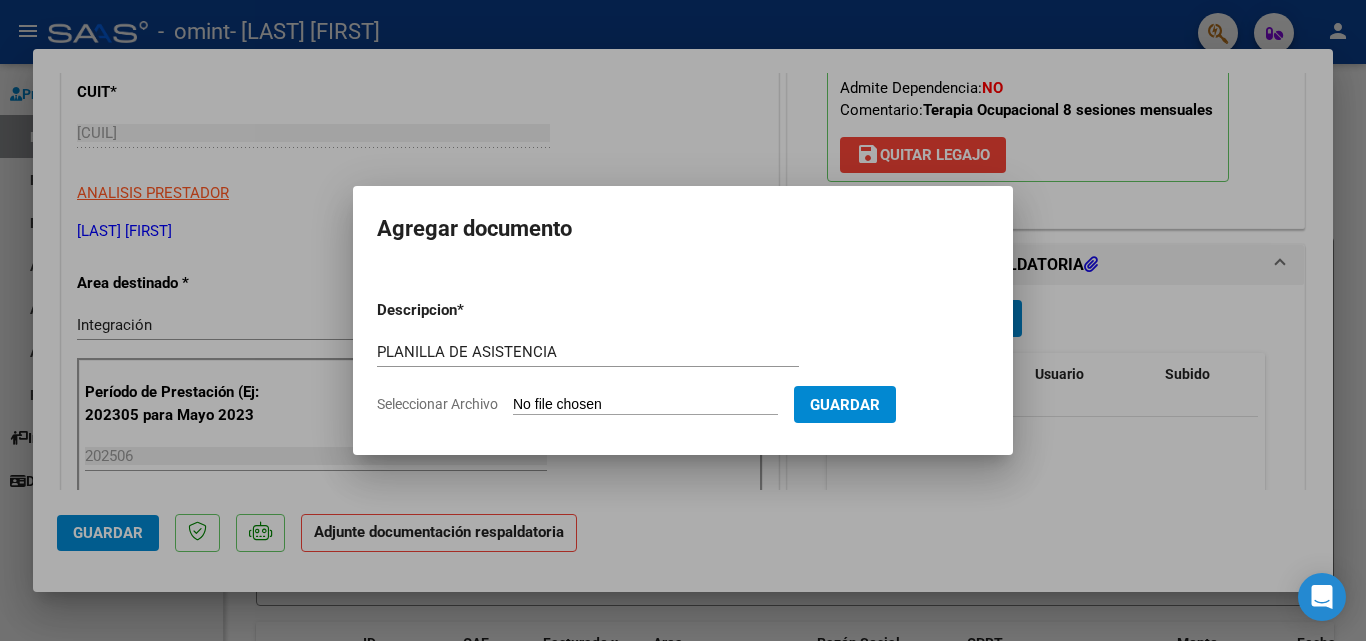 click on "Seleccionar Archivo" at bounding box center (645, 405) 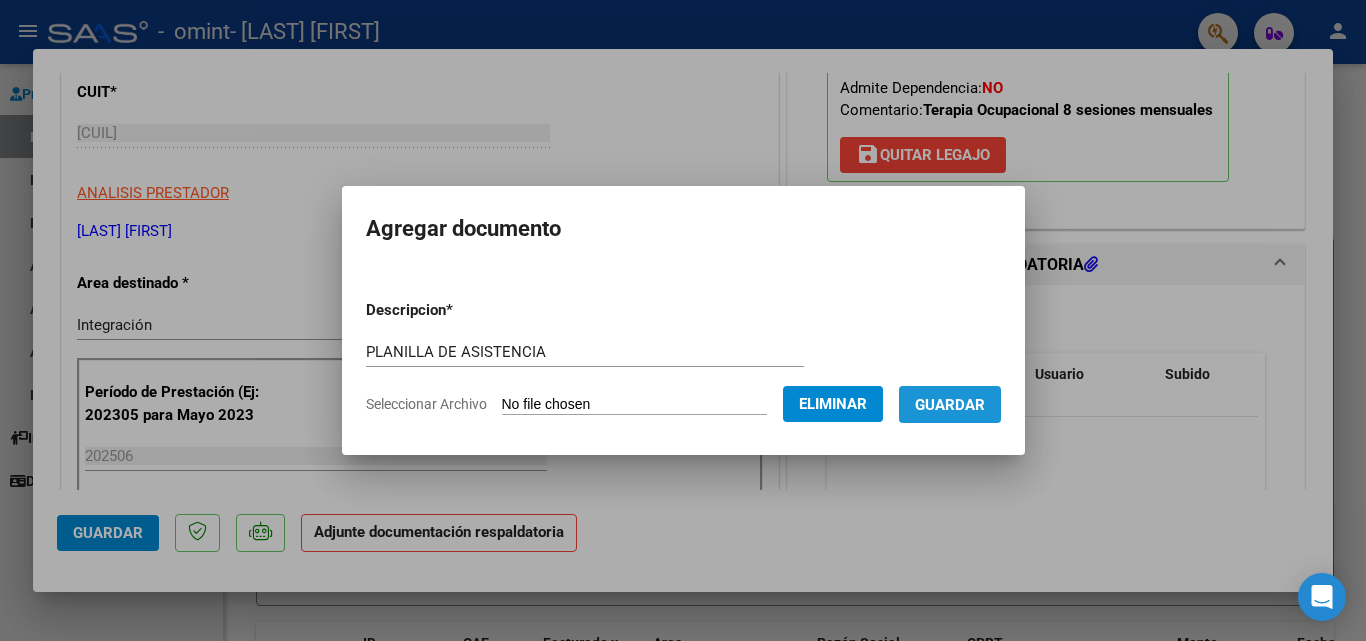 click on "Guardar" at bounding box center (950, 405) 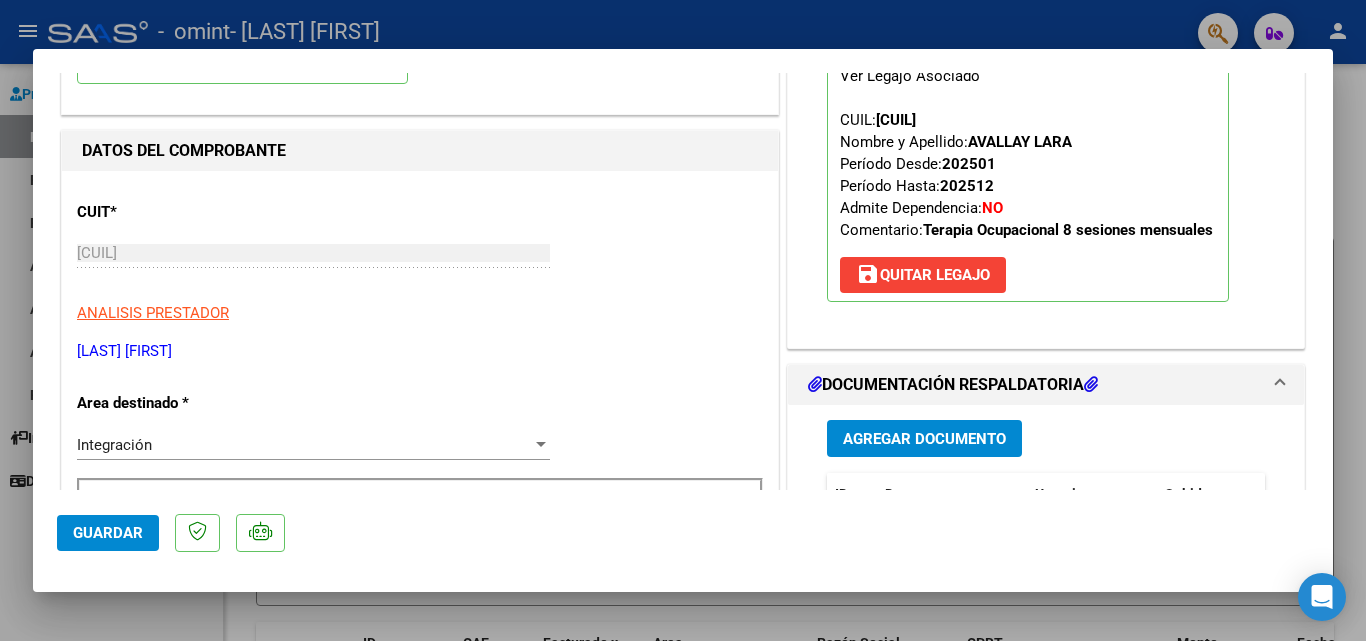 scroll, scrollTop: 427, scrollLeft: 0, axis: vertical 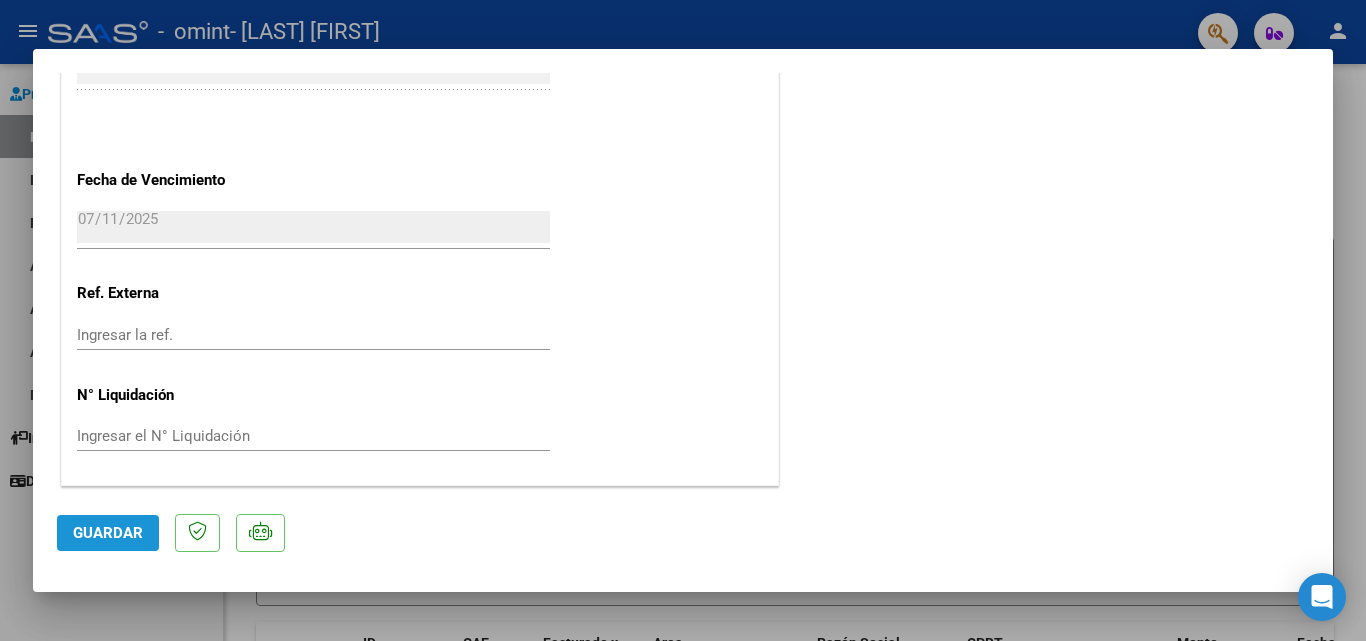 click on "Guardar" 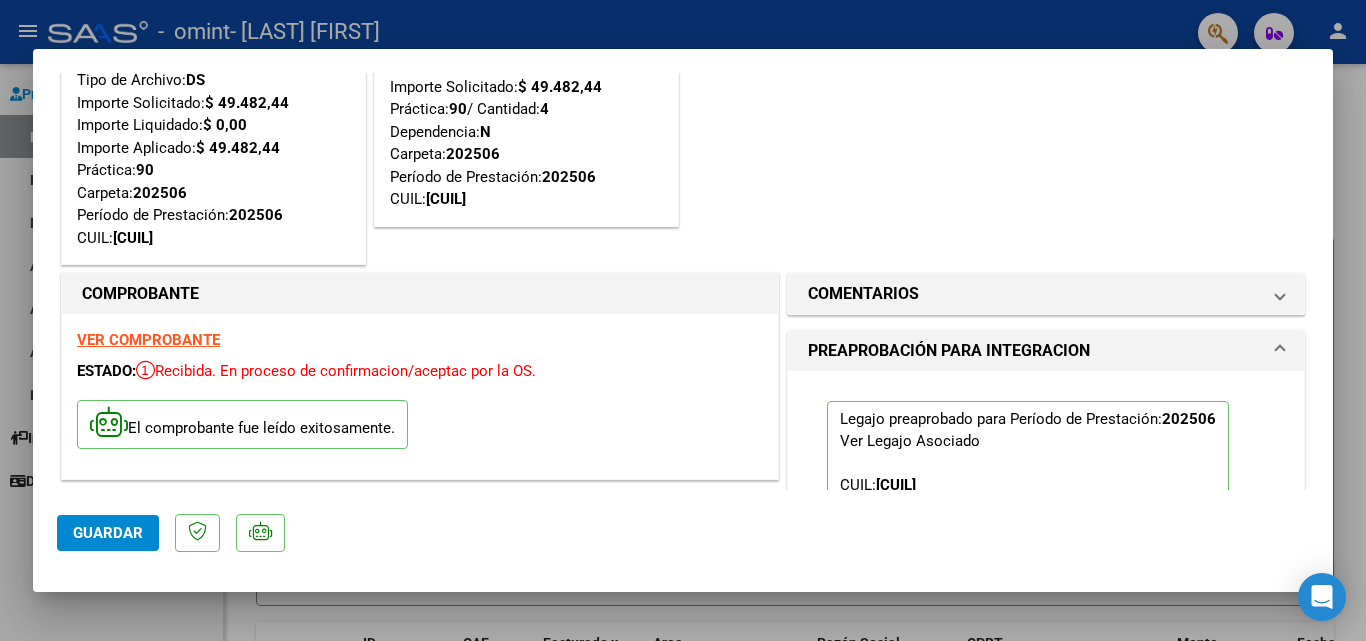 scroll, scrollTop: 0, scrollLeft: 0, axis: both 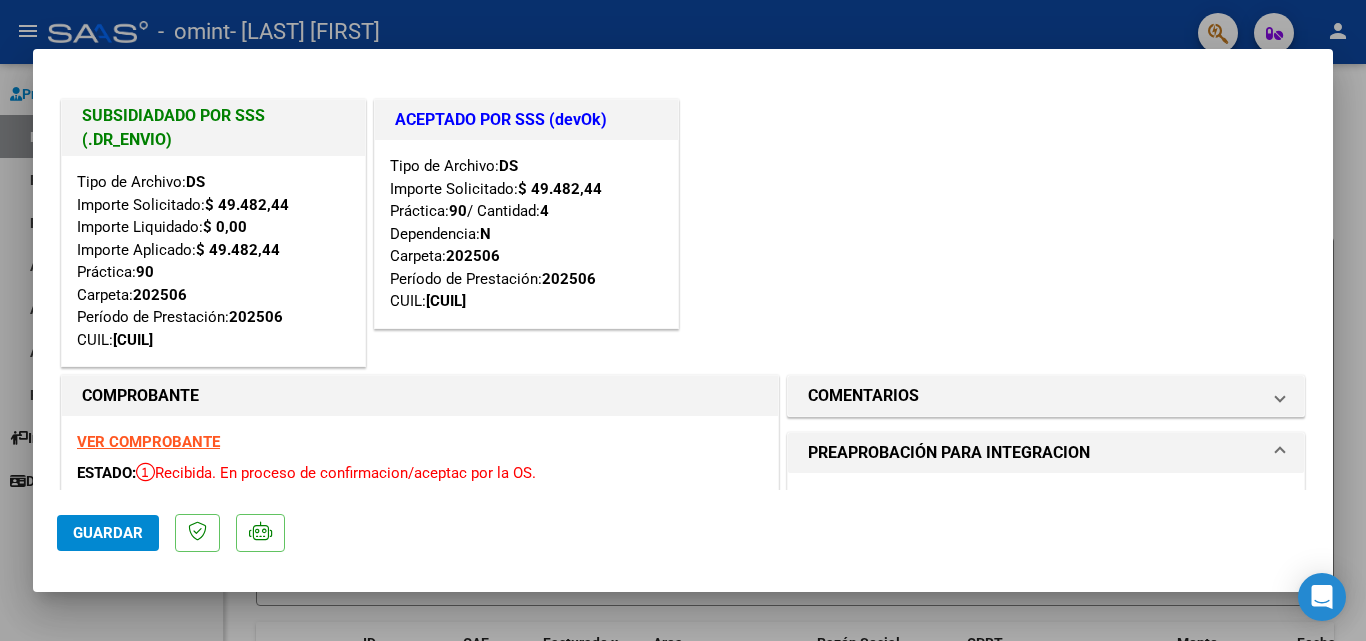 click at bounding box center (683, 320) 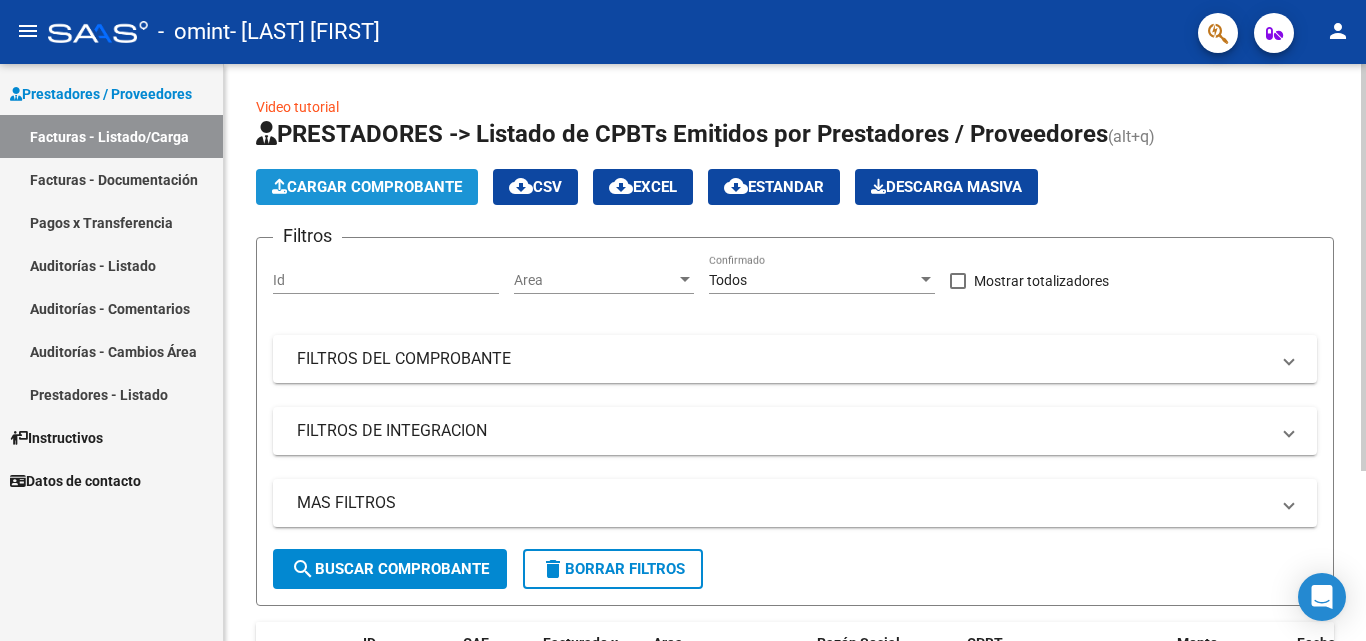 click on "Cargar Comprobante" 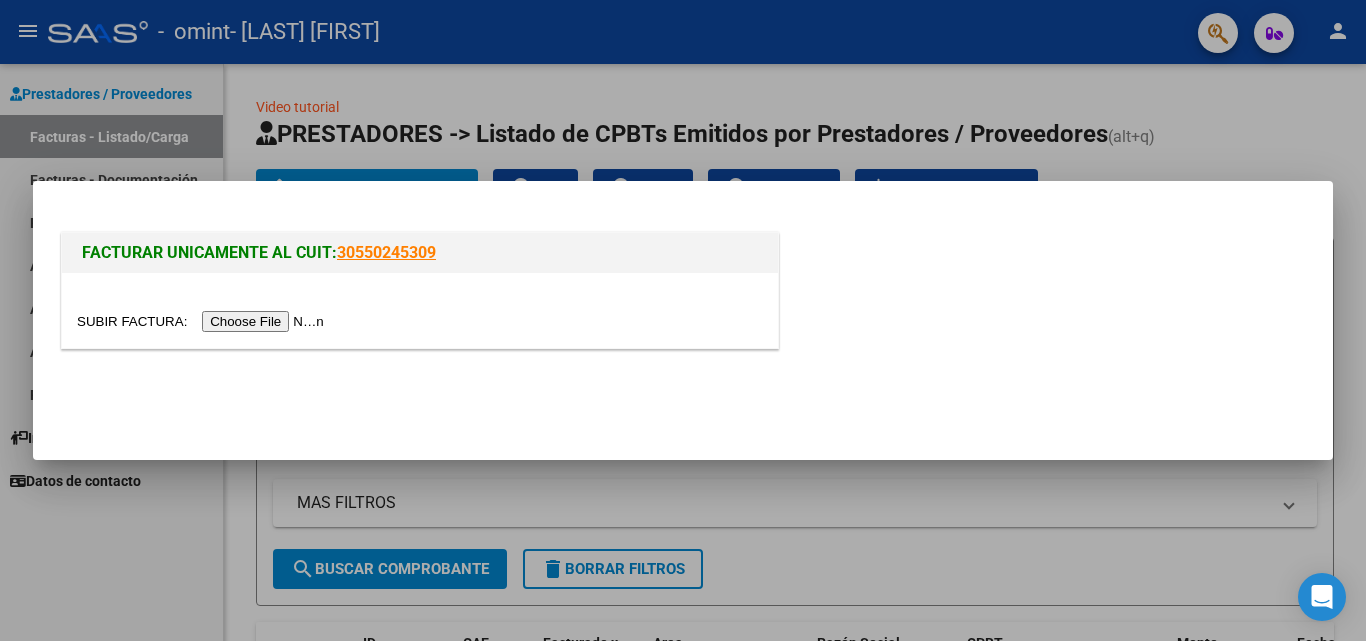 click at bounding box center (203, 321) 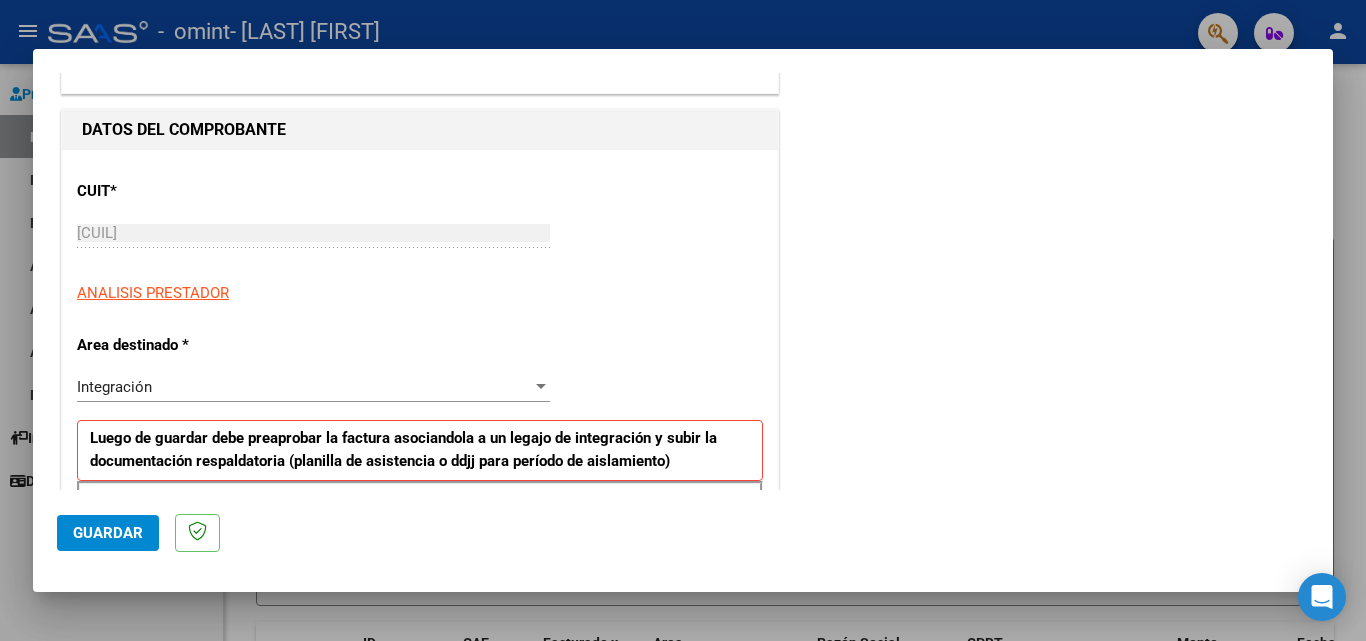 scroll, scrollTop: 227, scrollLeft: 0, axis: vertical 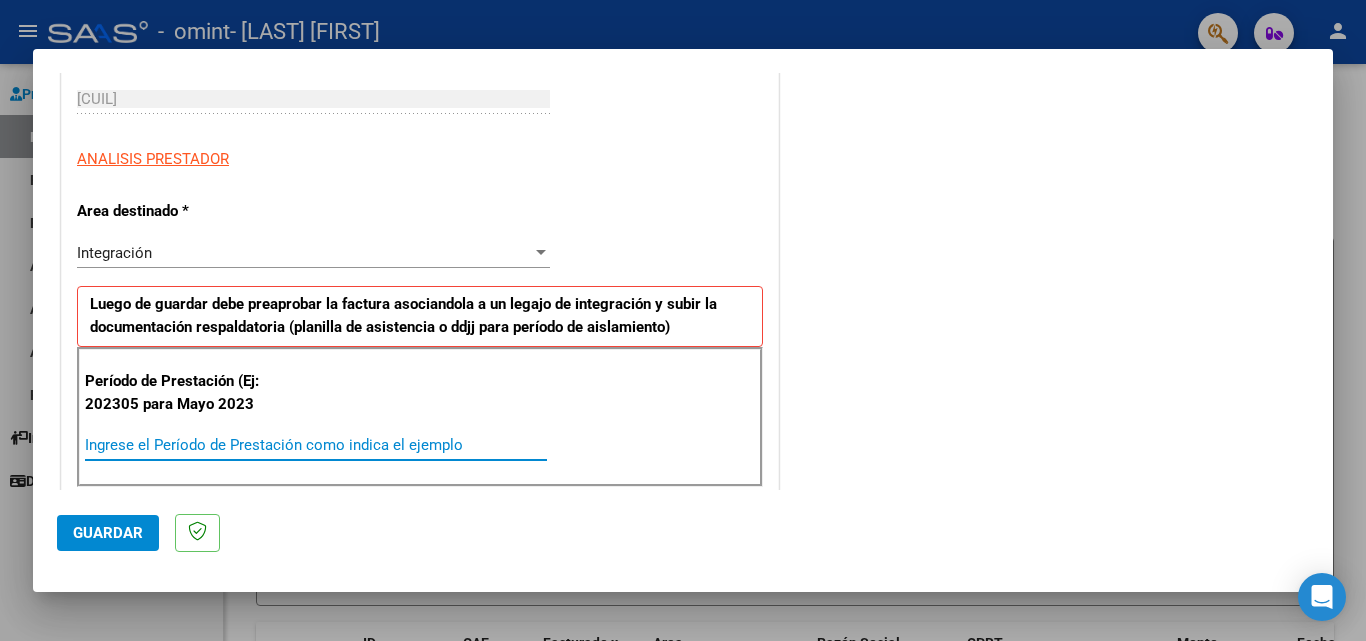 click on "Ingrese el Período de Prestación como indica el ejemplo" at bounding box center (316, 445) 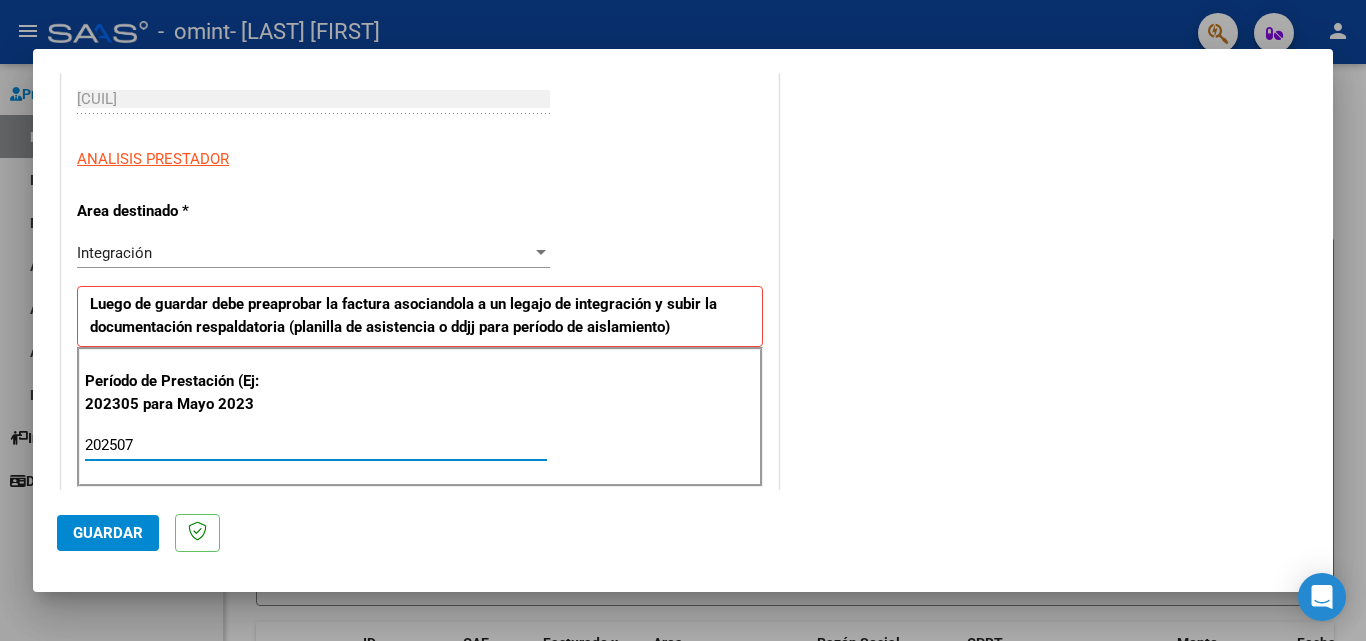 type on "202507" 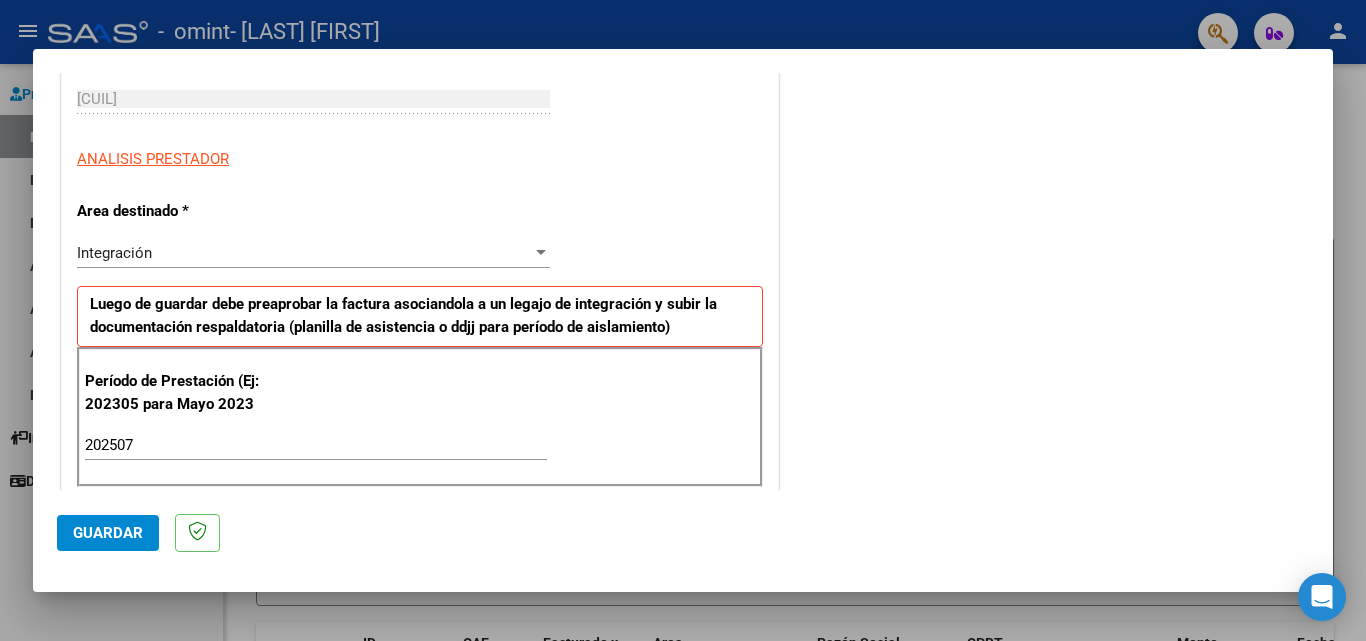 click on "COMENTARIOS Comentarios del Prestador / Gerenciador:" at bounding box center [1046, 638] 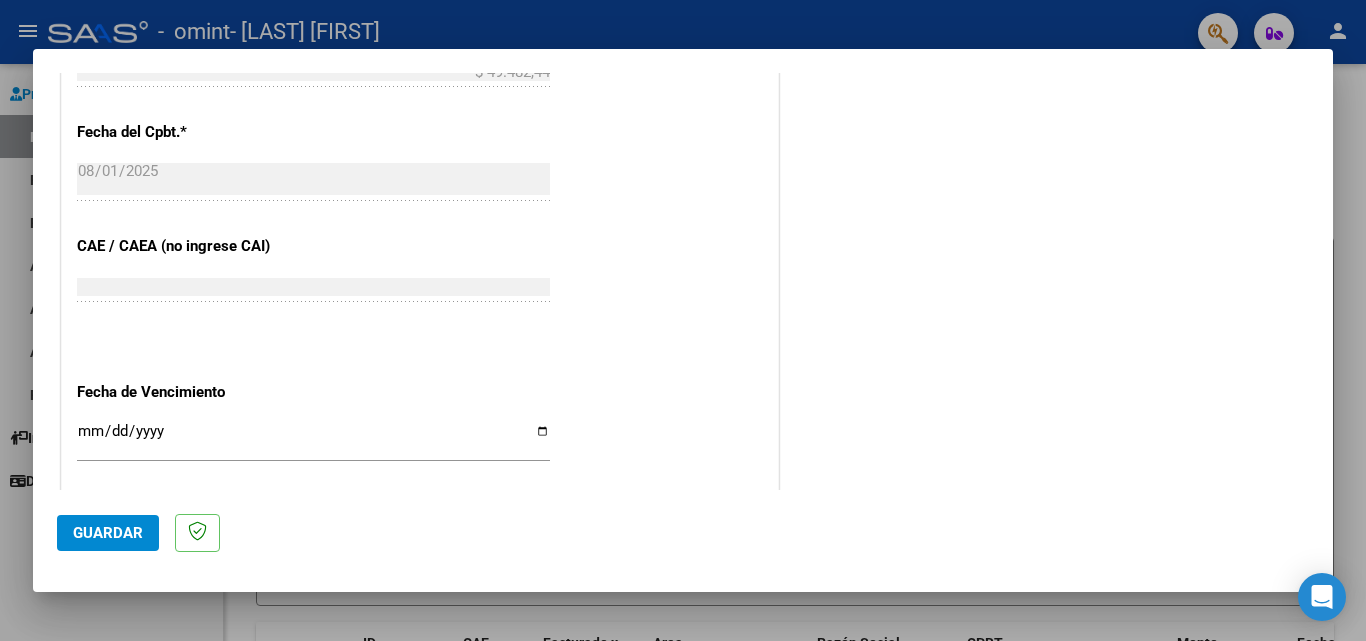 scroll, scrollTop: 1133, scrollLeft: 0, axis: vertical 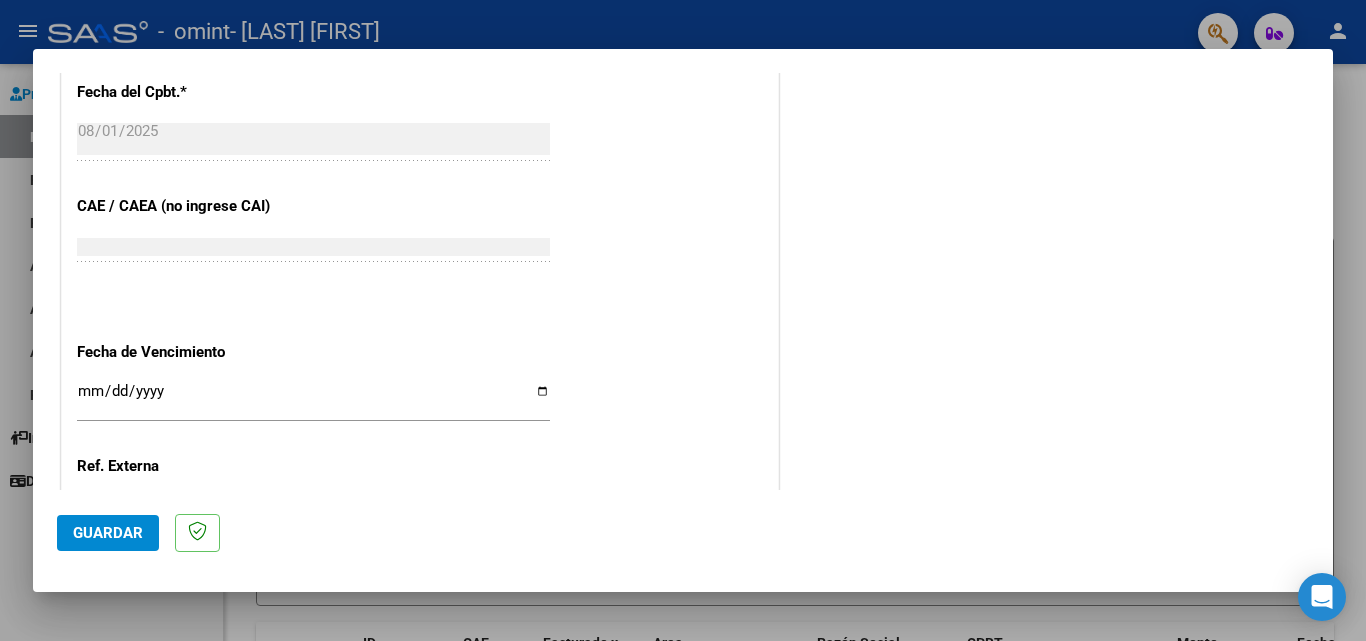 click on "Ingresar la fecha" at bounding box center [313, 399] 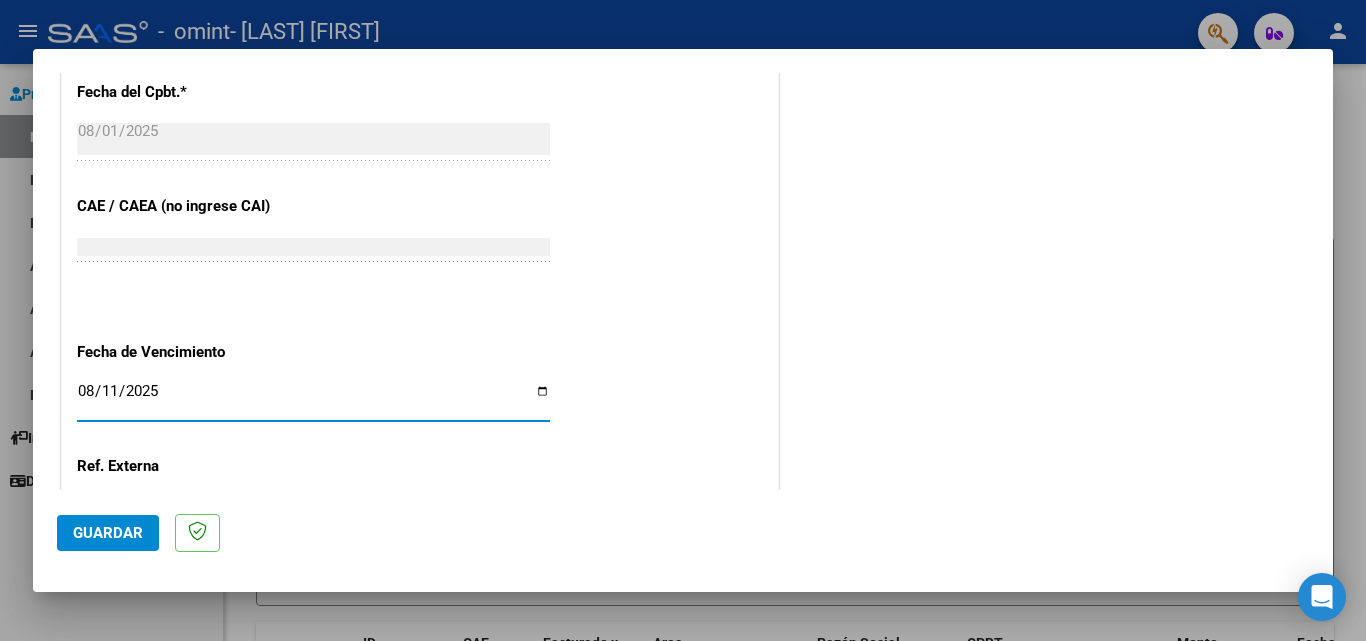 type on "2025-08-11" 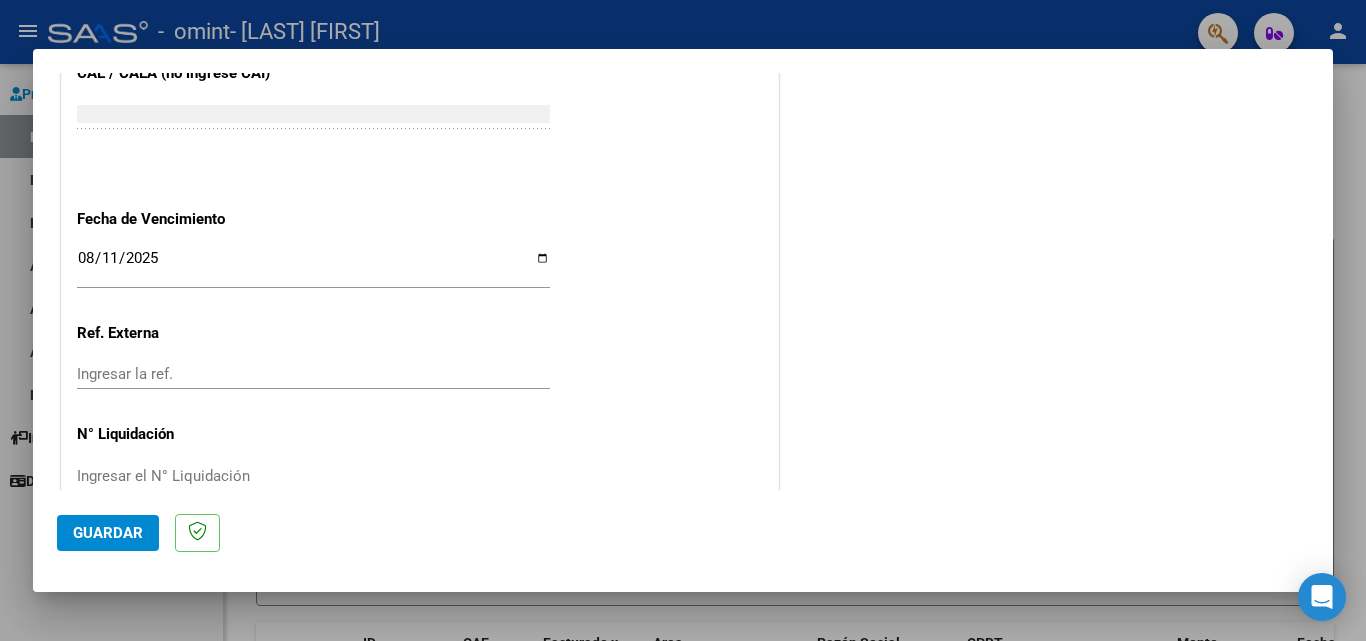 scroll, scrollTop: 1305, scrollLeft: 0, axis: vertical 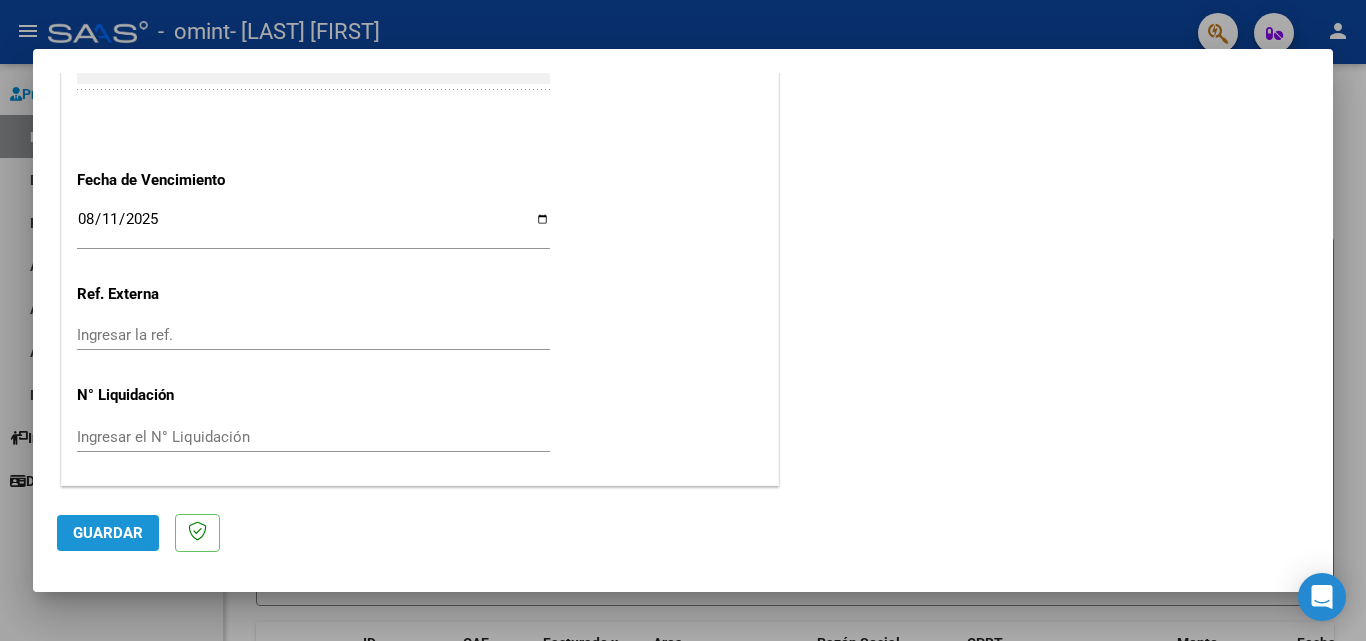 click on "Guardar" 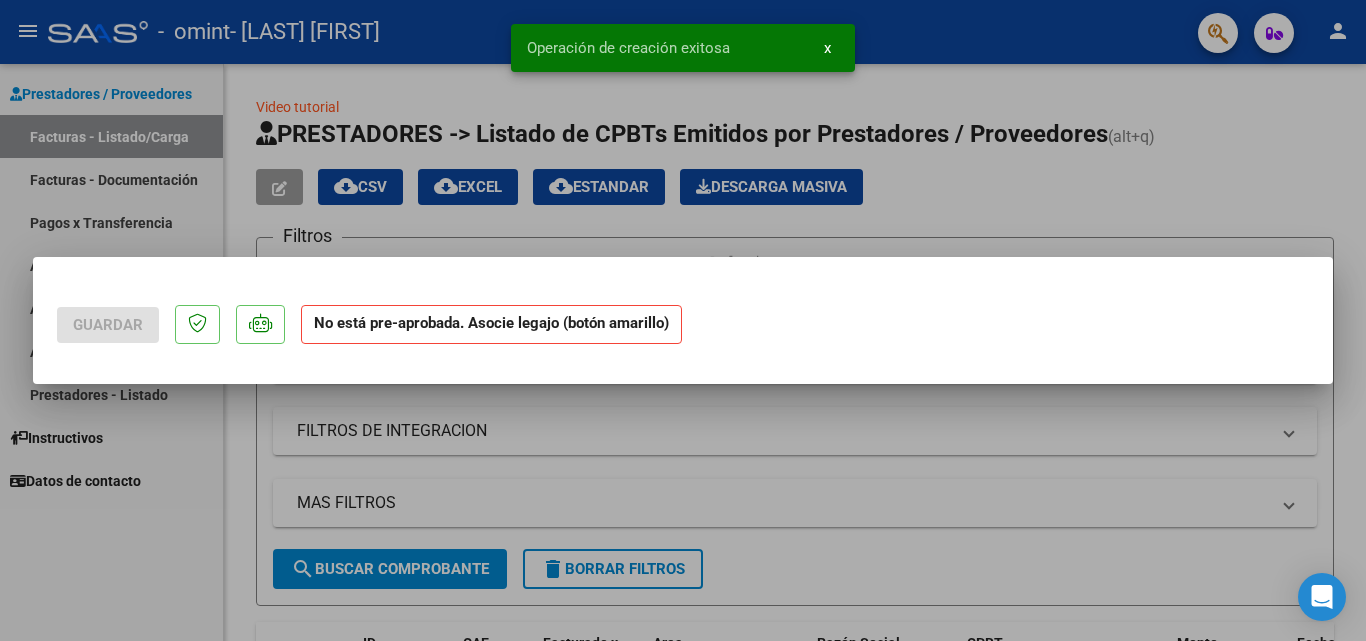 scroll, scrollTop: 0, scrollLeft: 0, axis: both 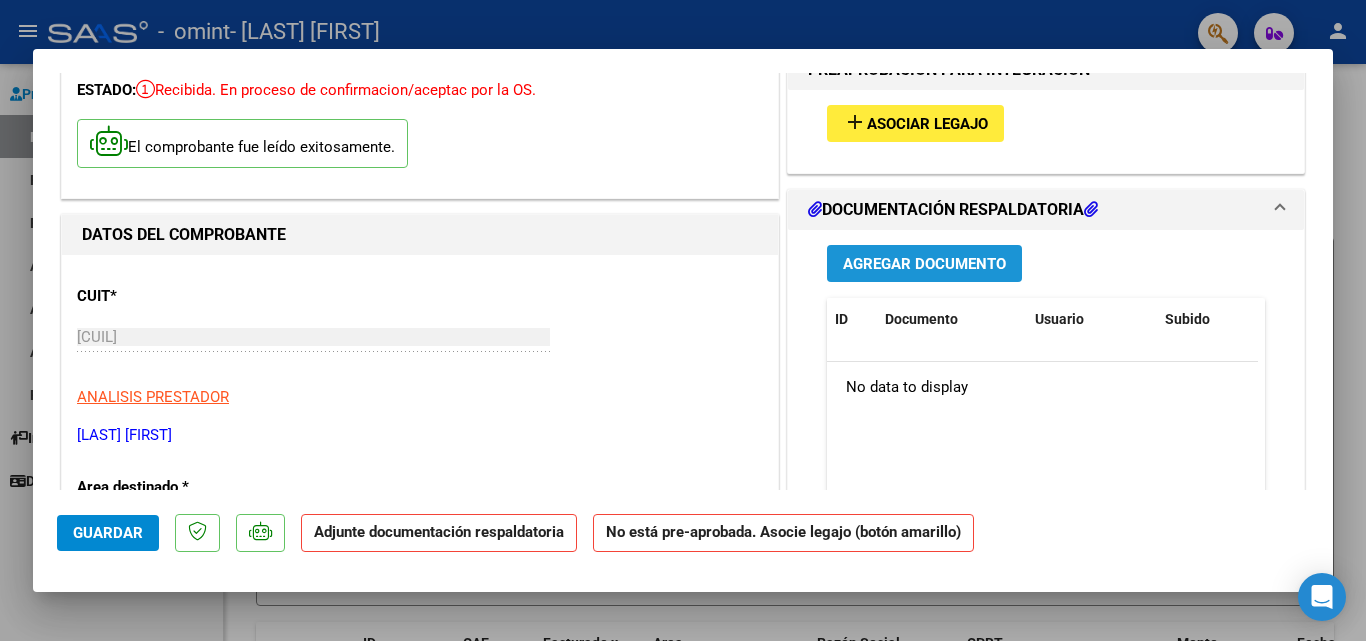 click on "Agregar Documento" at bounding box center [924, 264] 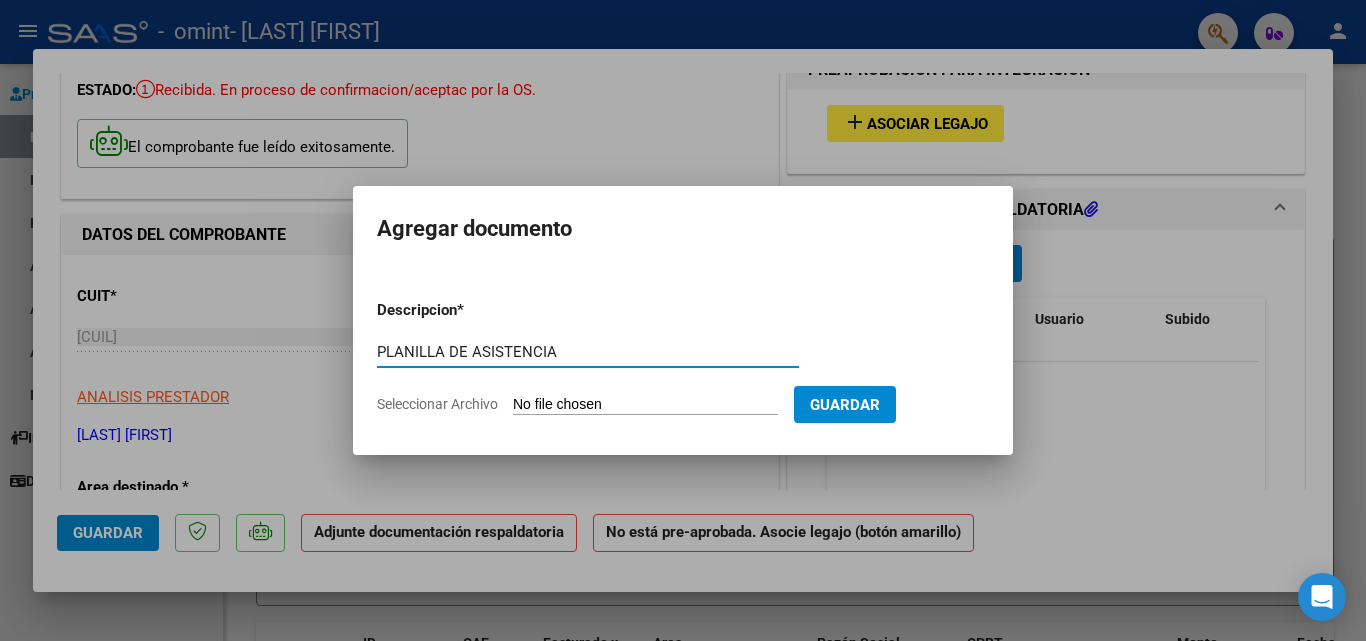 type on "PLANILLA DE ASISTENCIA" 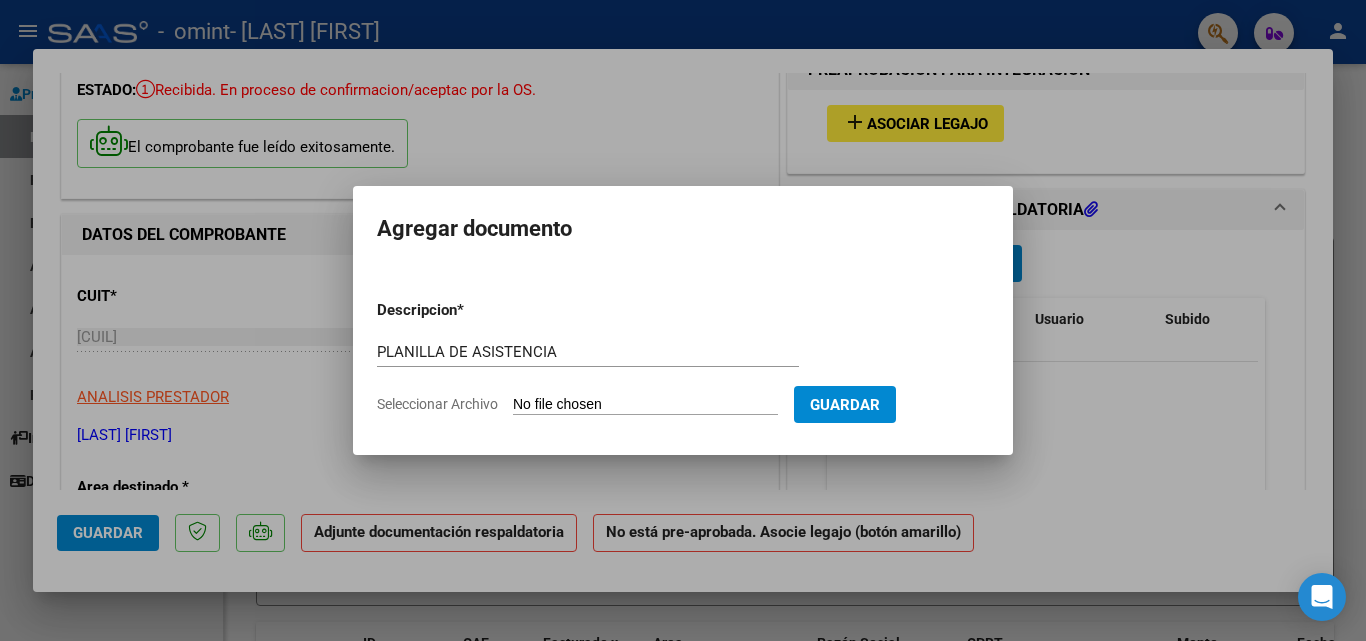 click on "Seleccionar Archivo" at bounding box center [645, 405] 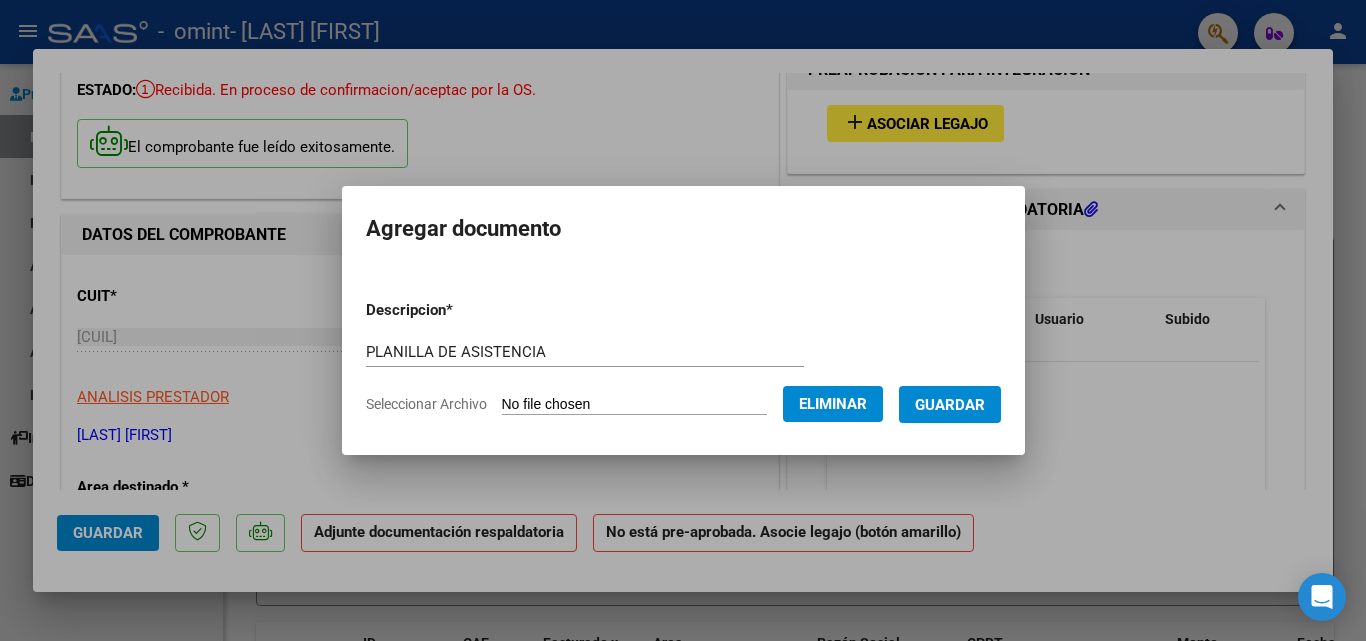 click on "Guardar" at bounding box center (950, 405) 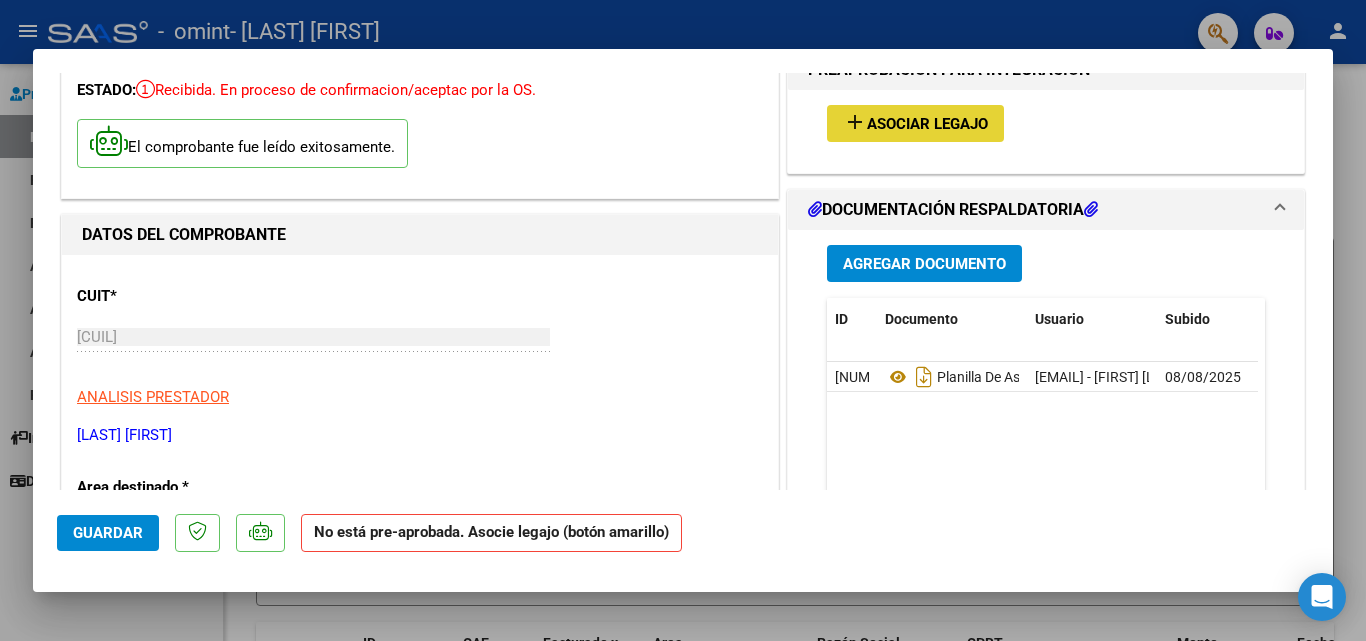 click on "Asociar Legajo" at bounding box center (927, 124) 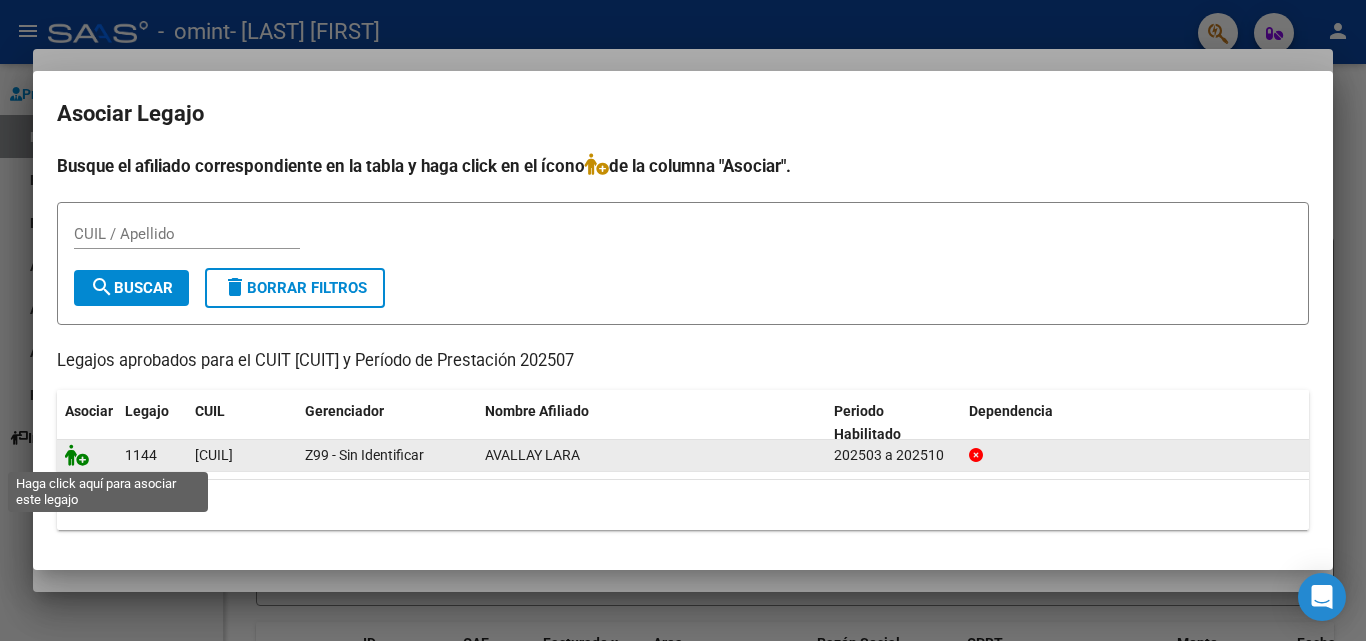 click 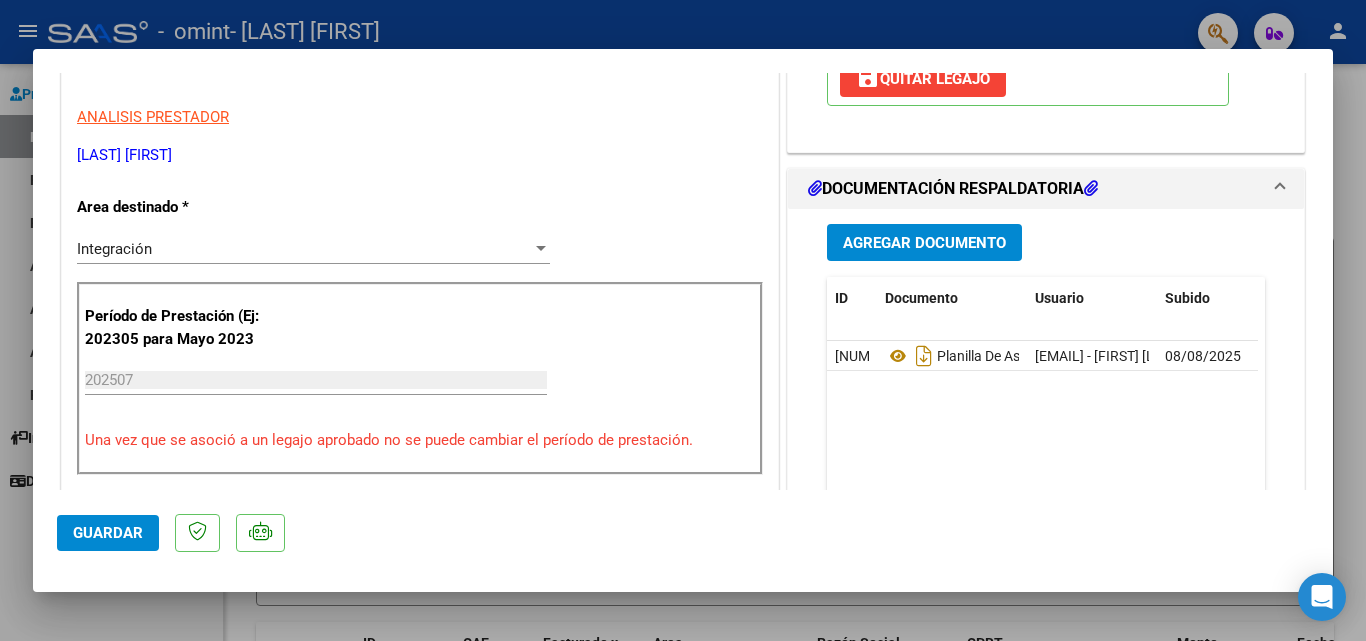 scroll, scrollTop: 440, scrollLeft: 0, axis: vertical 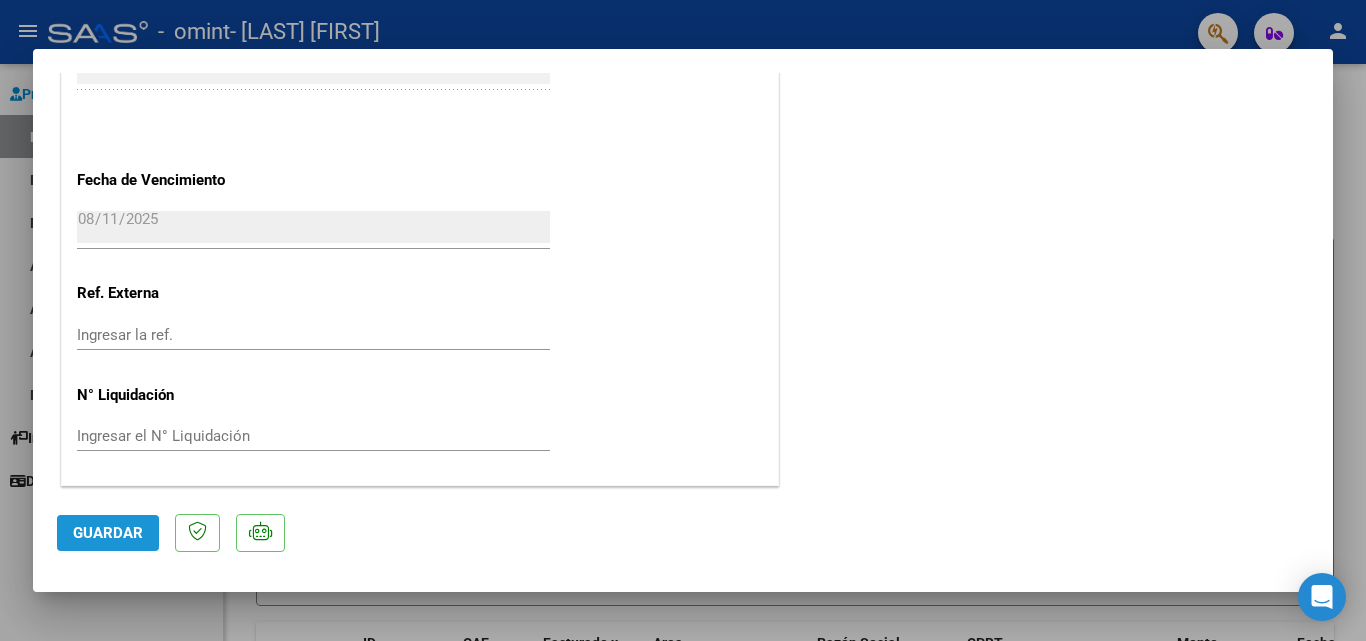 click on "Guardar" 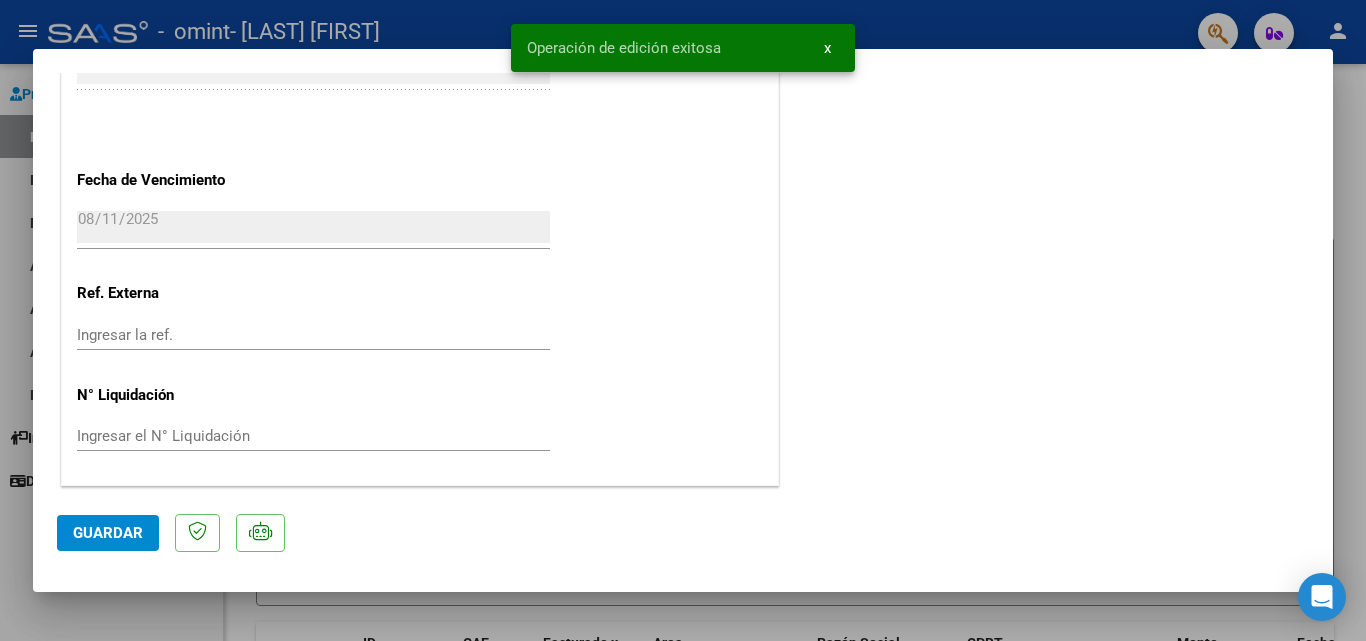 click at bounding box center (683, 320) 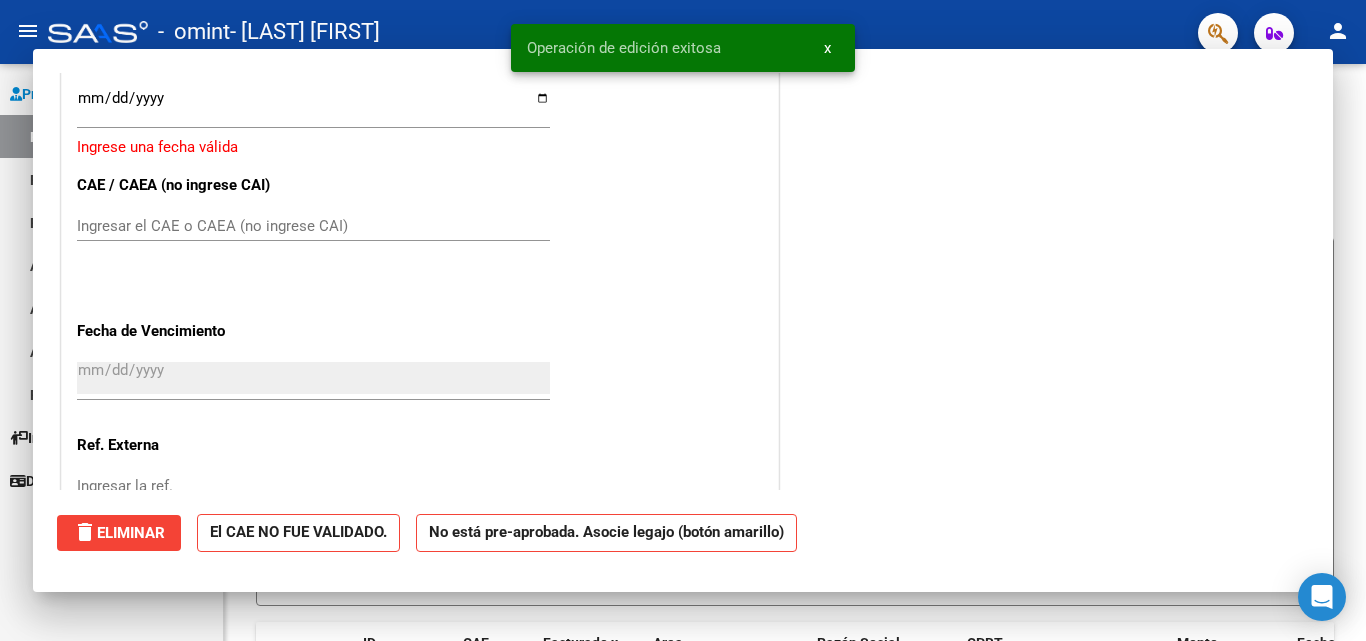 scroll, scrollTop: 0, scrollLeft: 0, axis: both 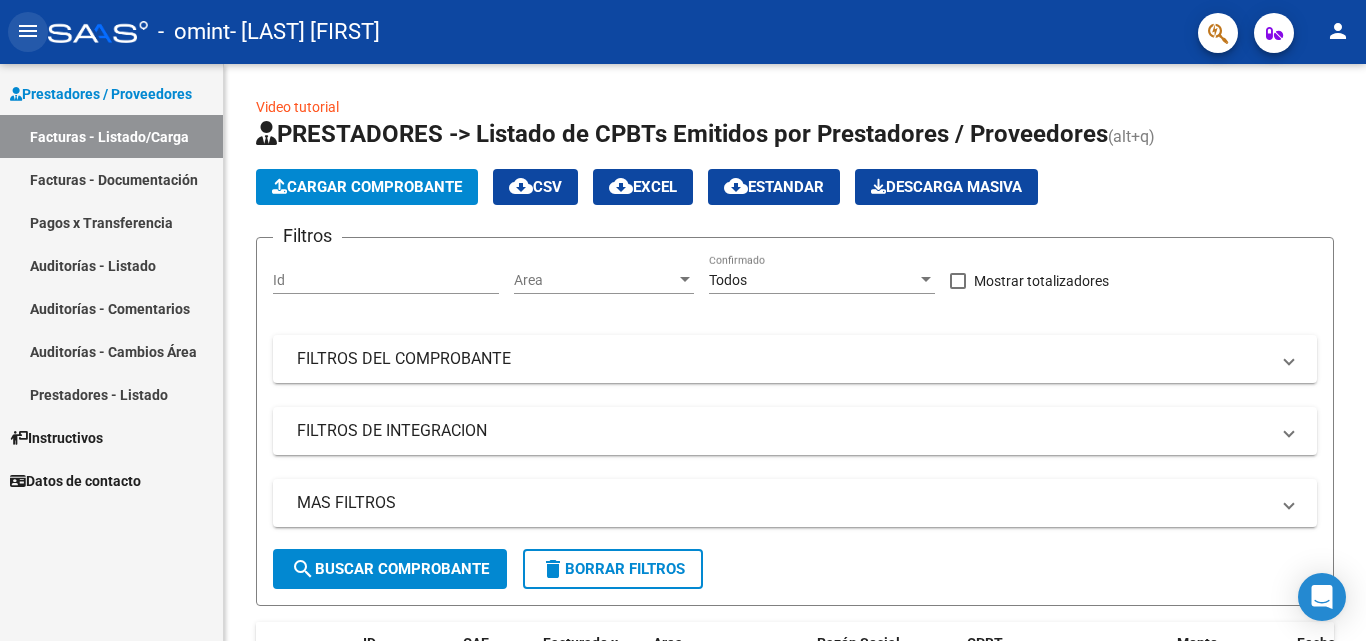 click on "menu" 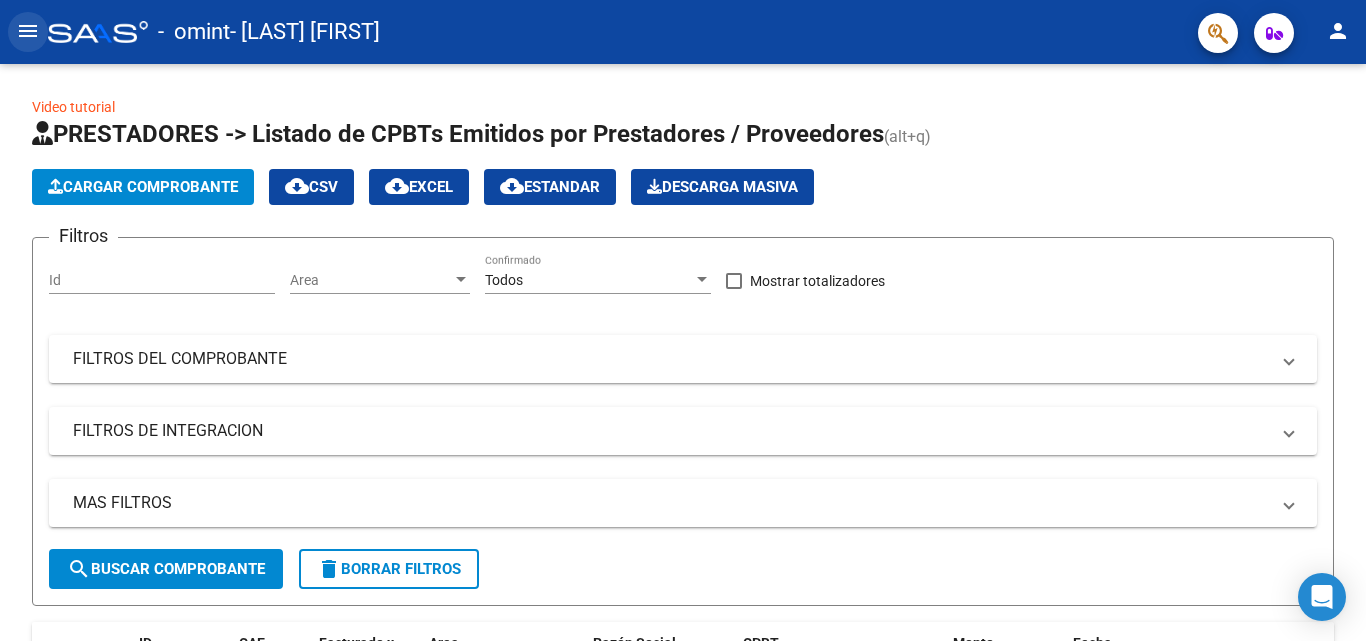 click on "menu" 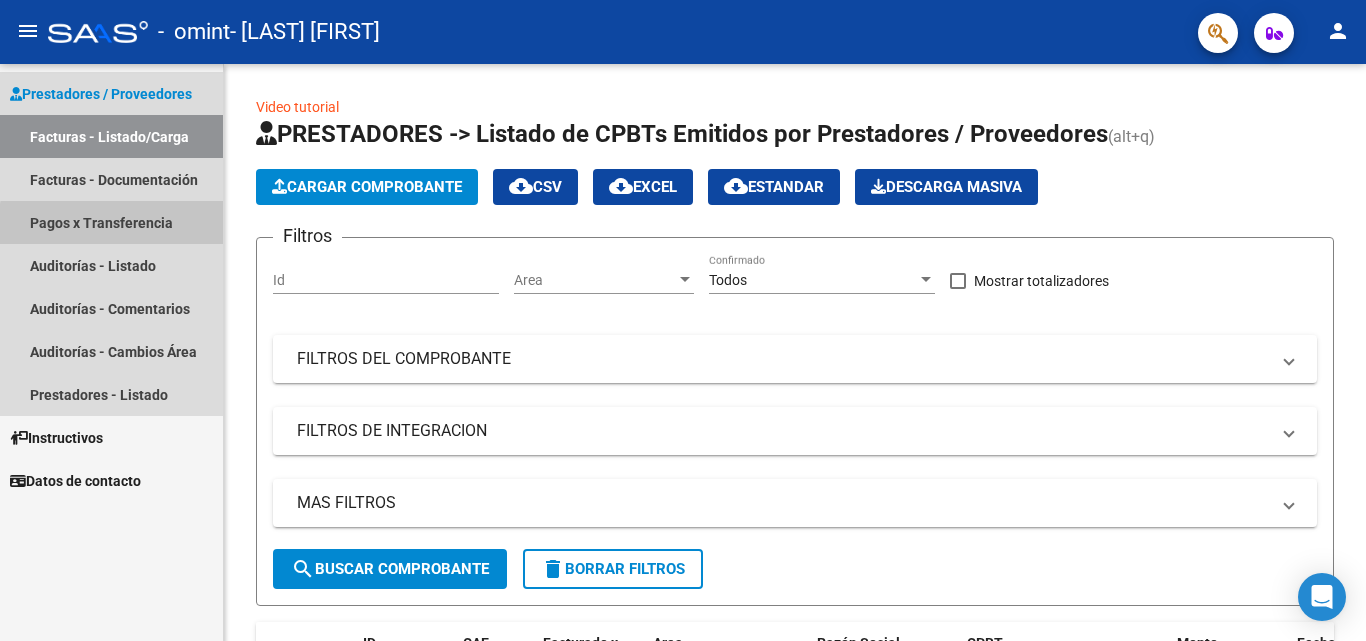 click on "Pagos x Transferencia" at bounding box center [111, 222] 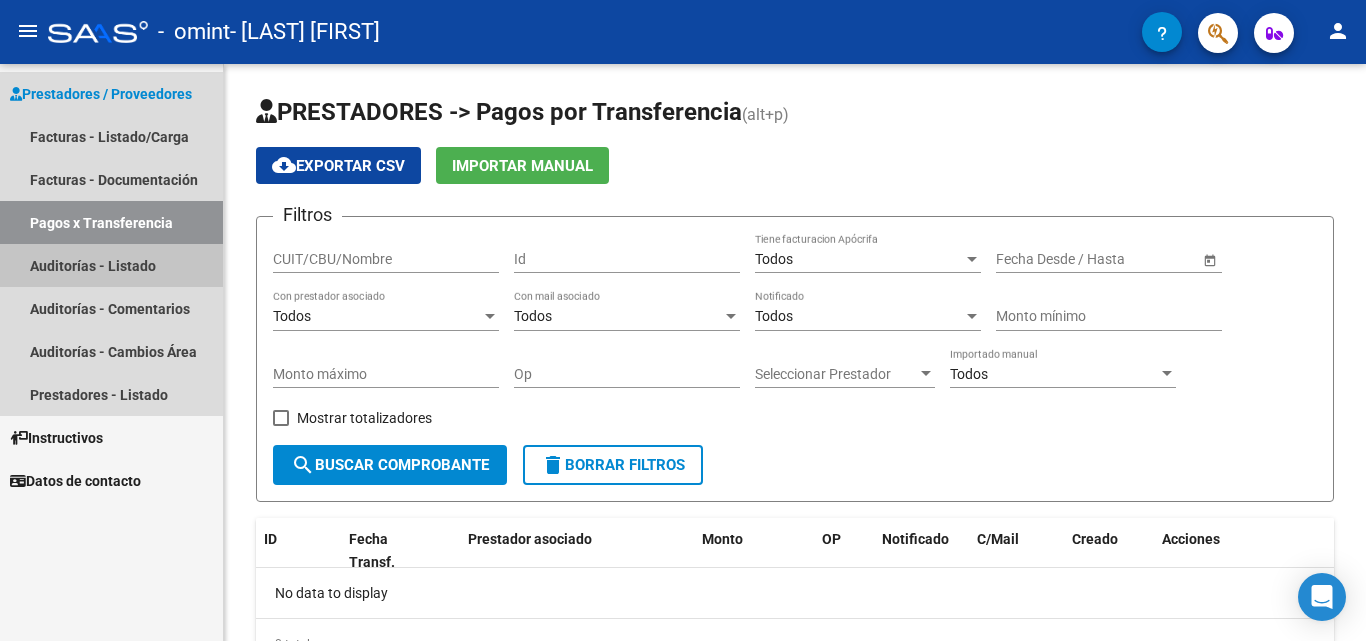 click on "Auditorías - Listado" at bounding box center (111, 265) 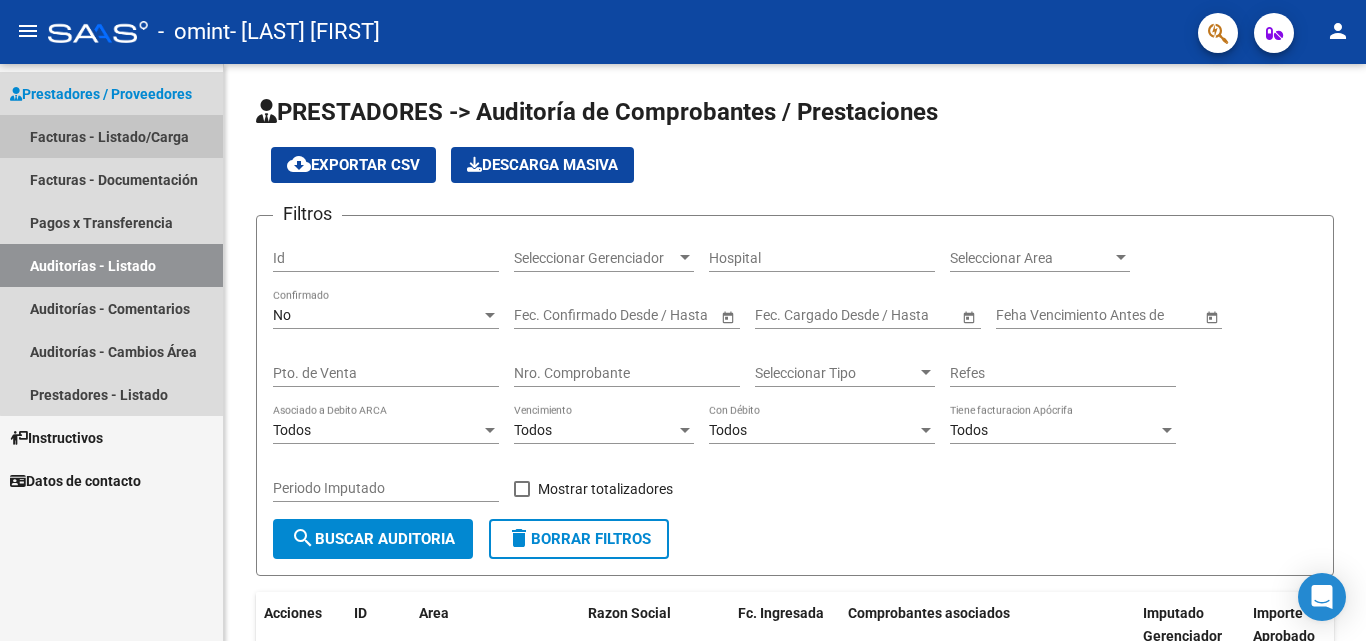 click on "Facturas - Listado/Carga" at bounding box center (111, 136) 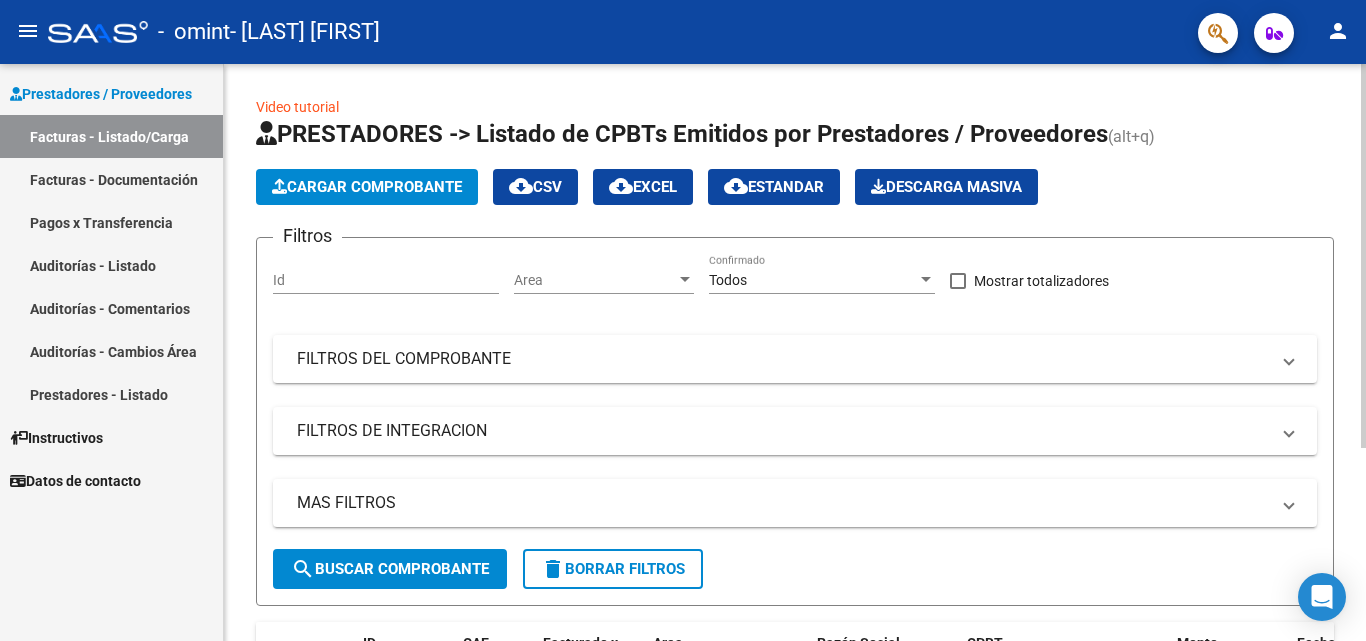 scroll, scrollTop: 291, scrollLeft: 0, axis: vertical 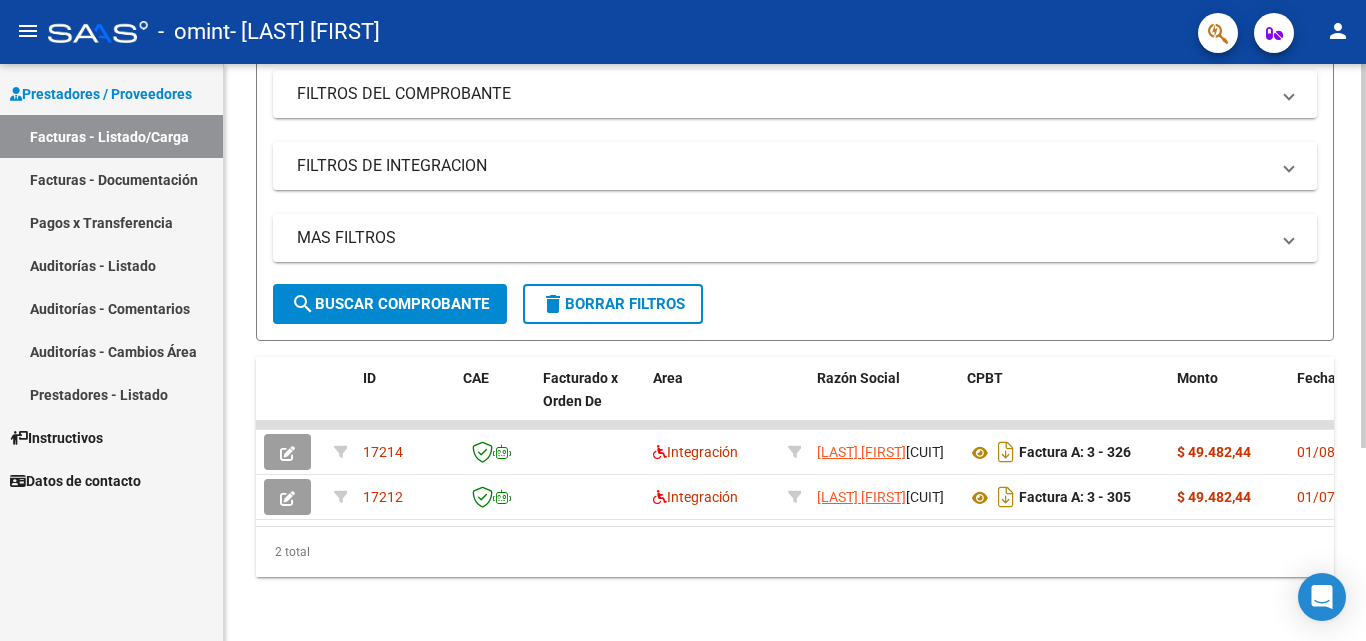 click 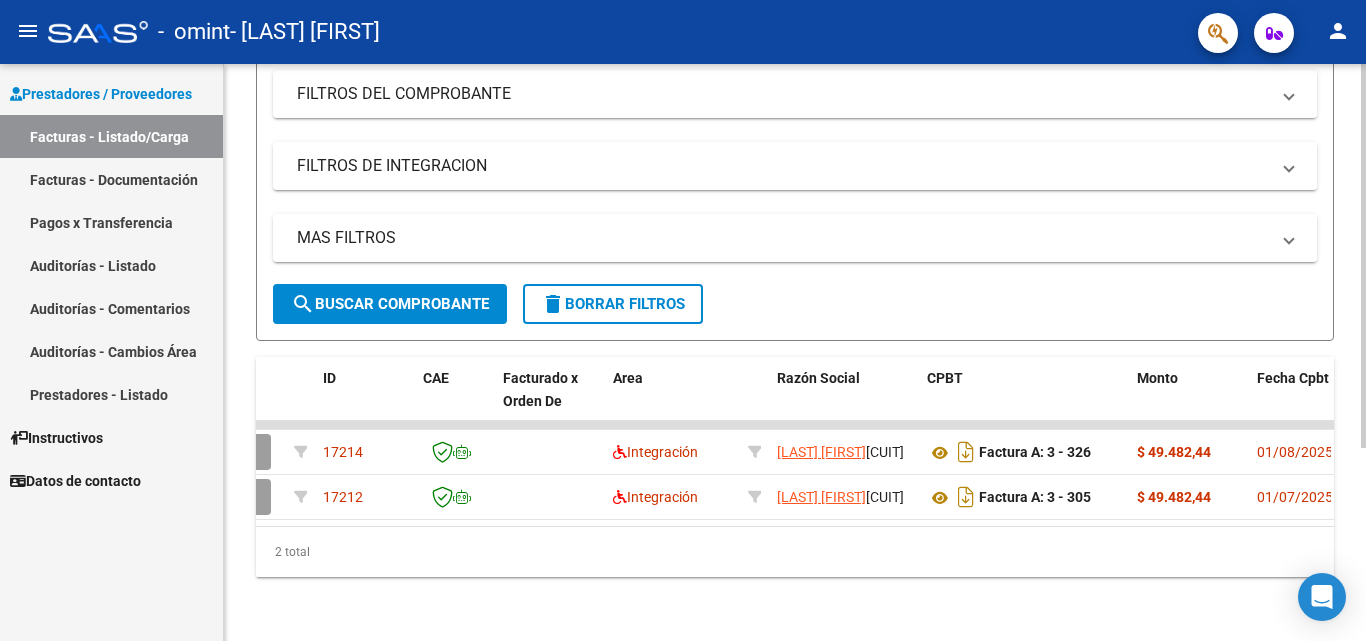 scroll, scrollTop: 0, scrollLeft: 107, axis: horizontal 